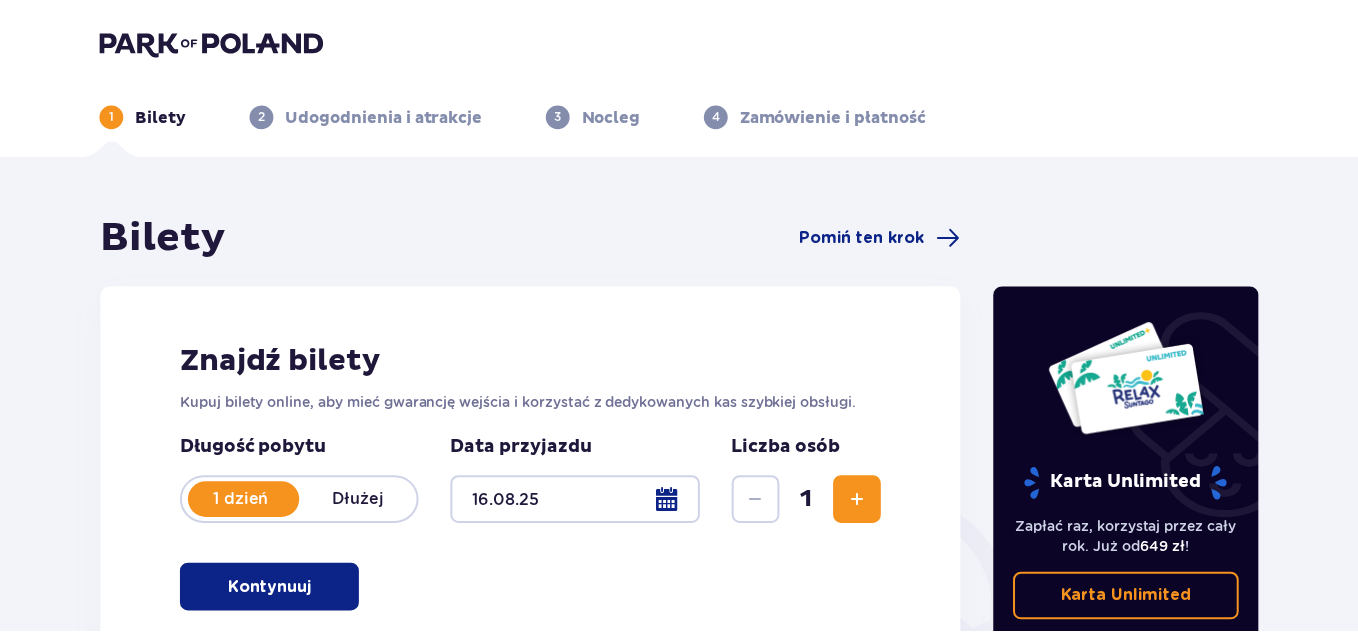 scroll, scrollTop: 0, scrollLeft: 0, axis: both 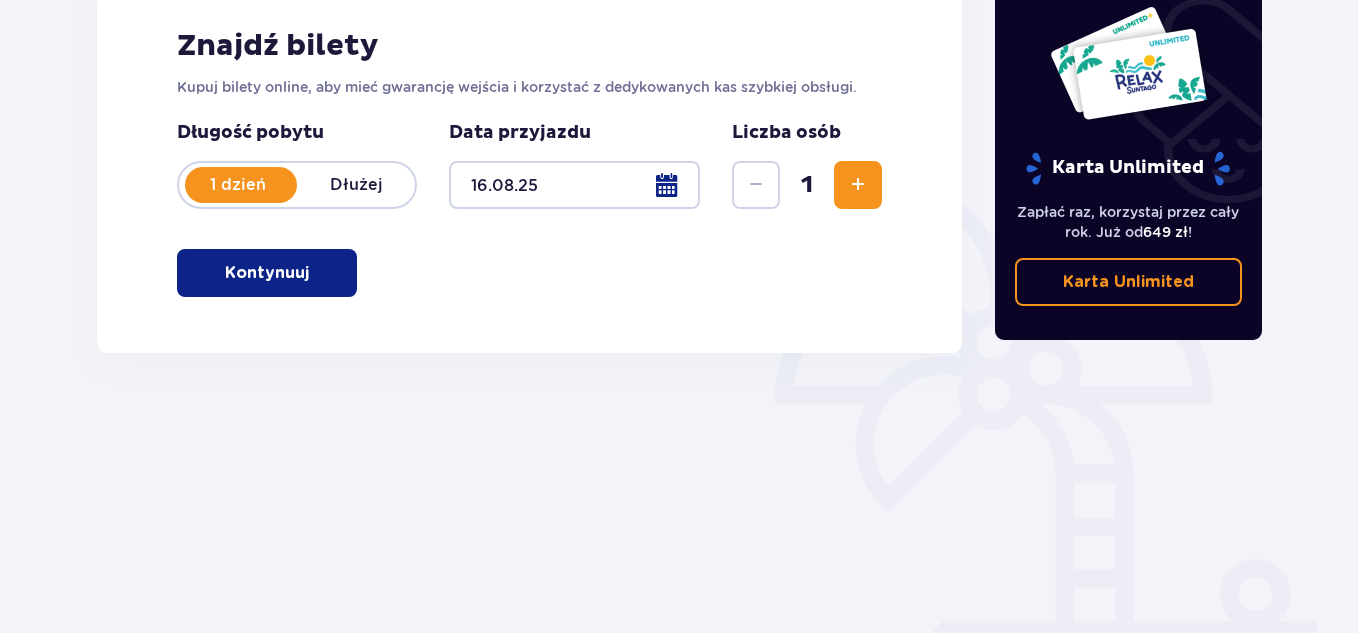 click on "Kontynuuj" at bounding box center (267, 273) 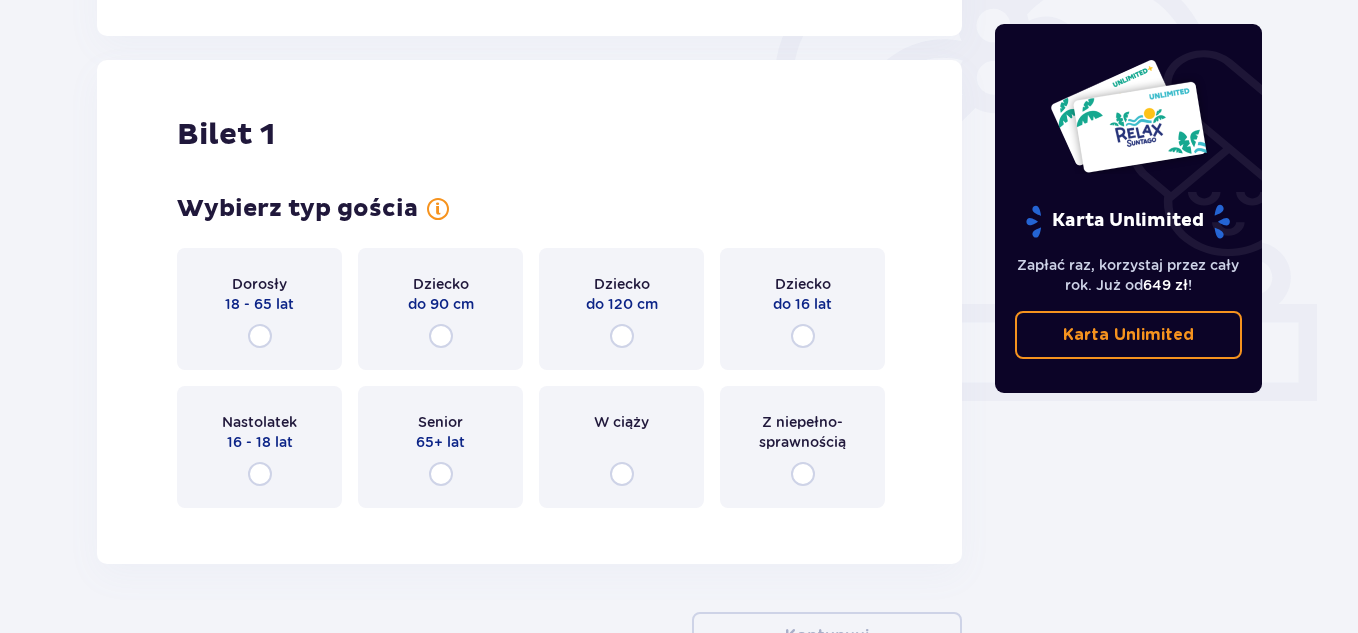 scroll, scrollTop: 668, scrollLeft: 0, axis: vertical 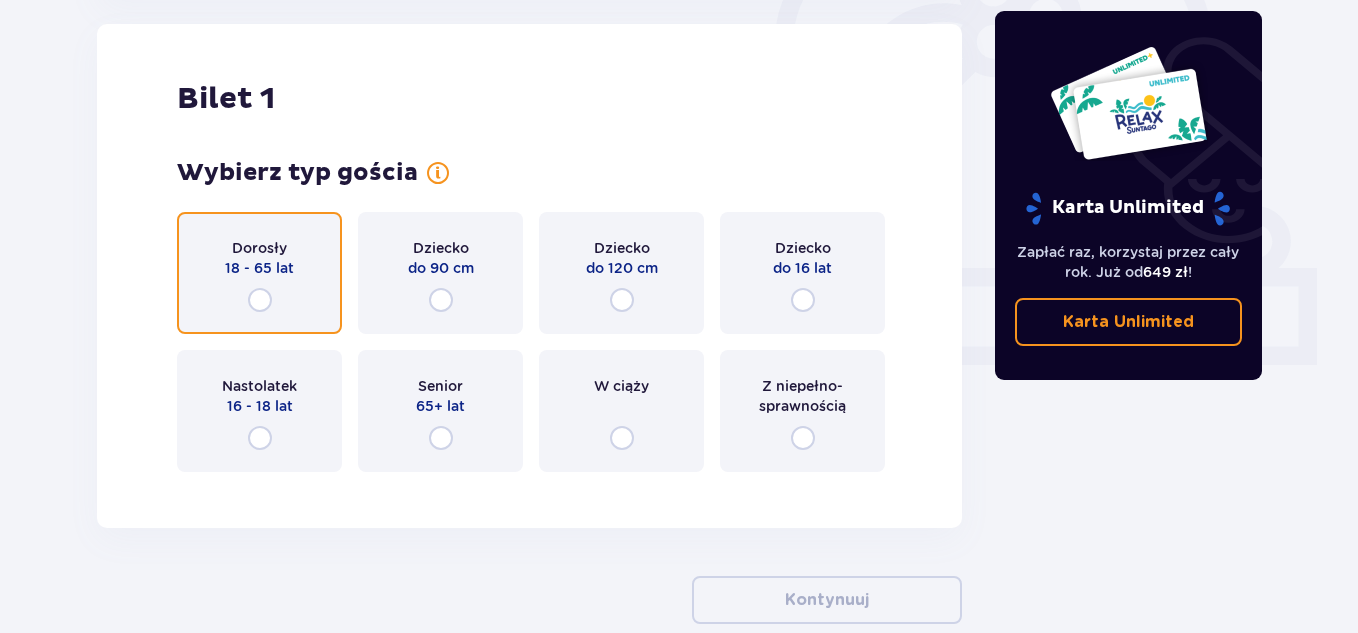 click at bounding box center [260, 300] 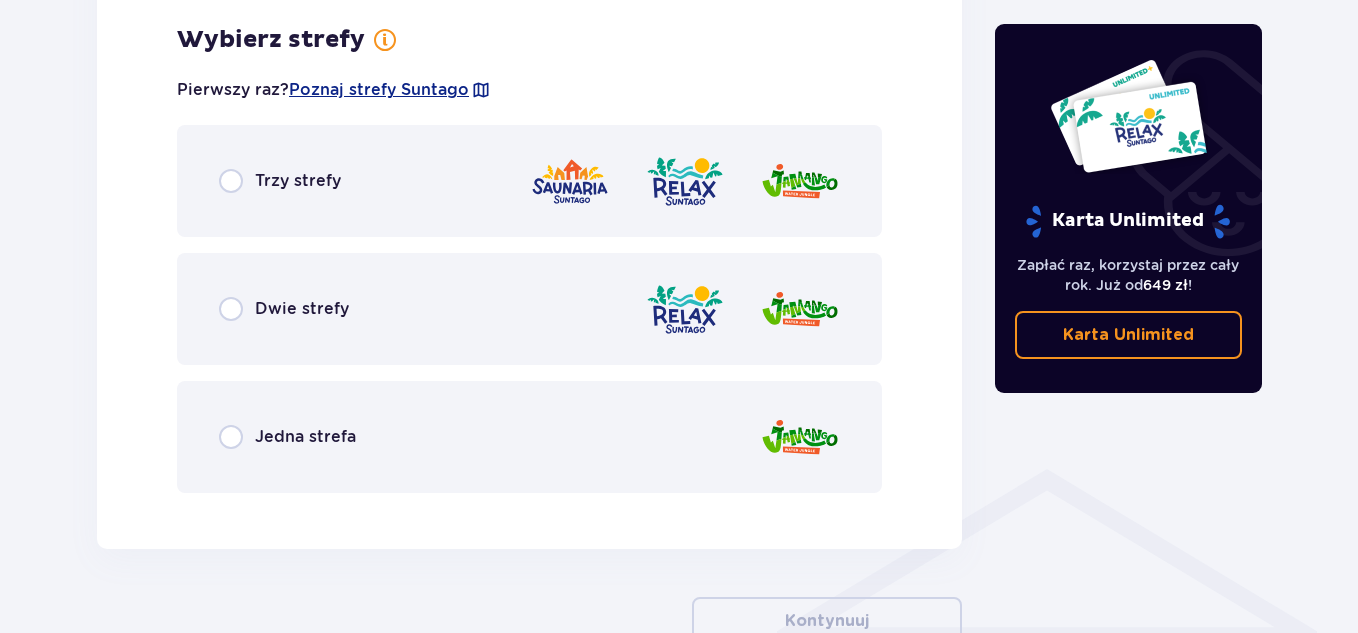 scroll, scrollTop: 1156, scrollLeft: 0, axis: vertical 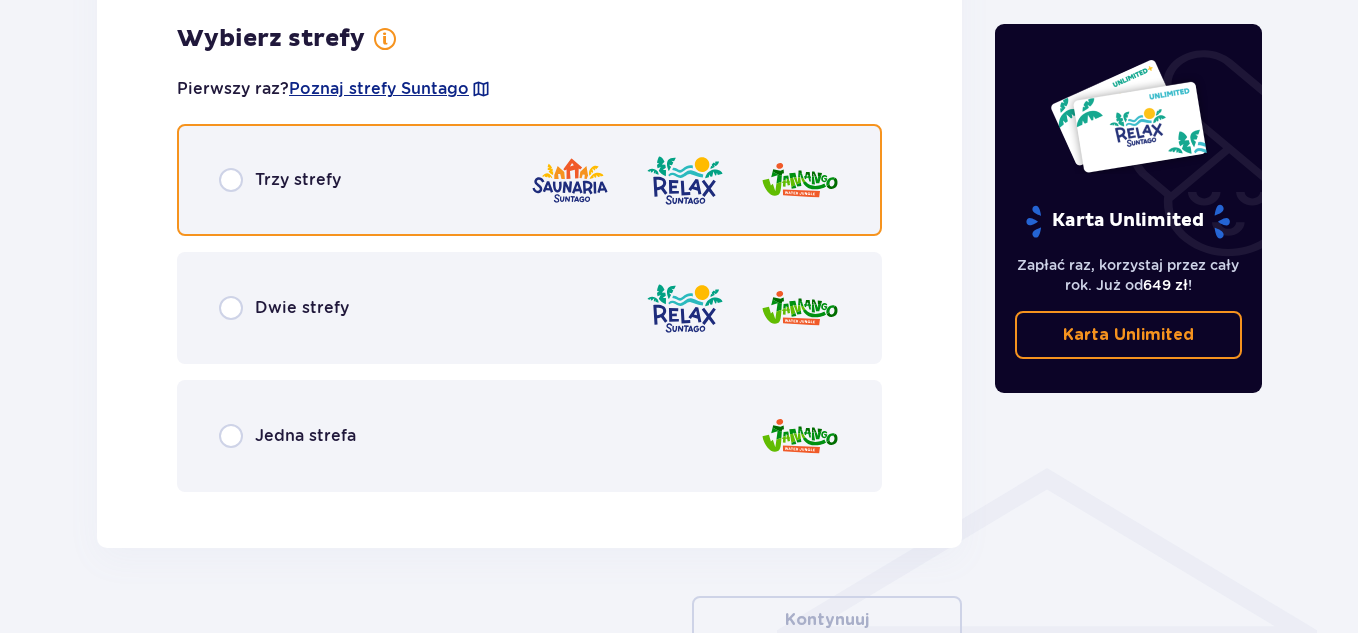 click at bounding box center (231, 180) 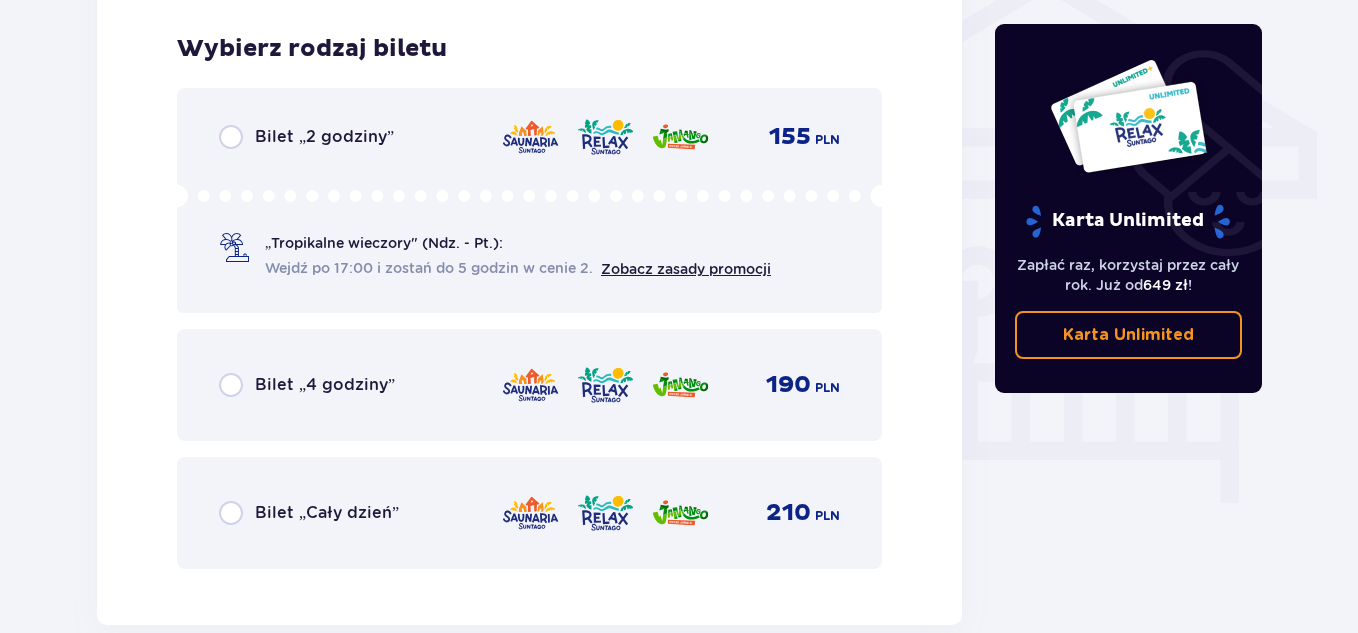 scroll, scrollTop: 1664, scrollLeft: 0, axis: vertical 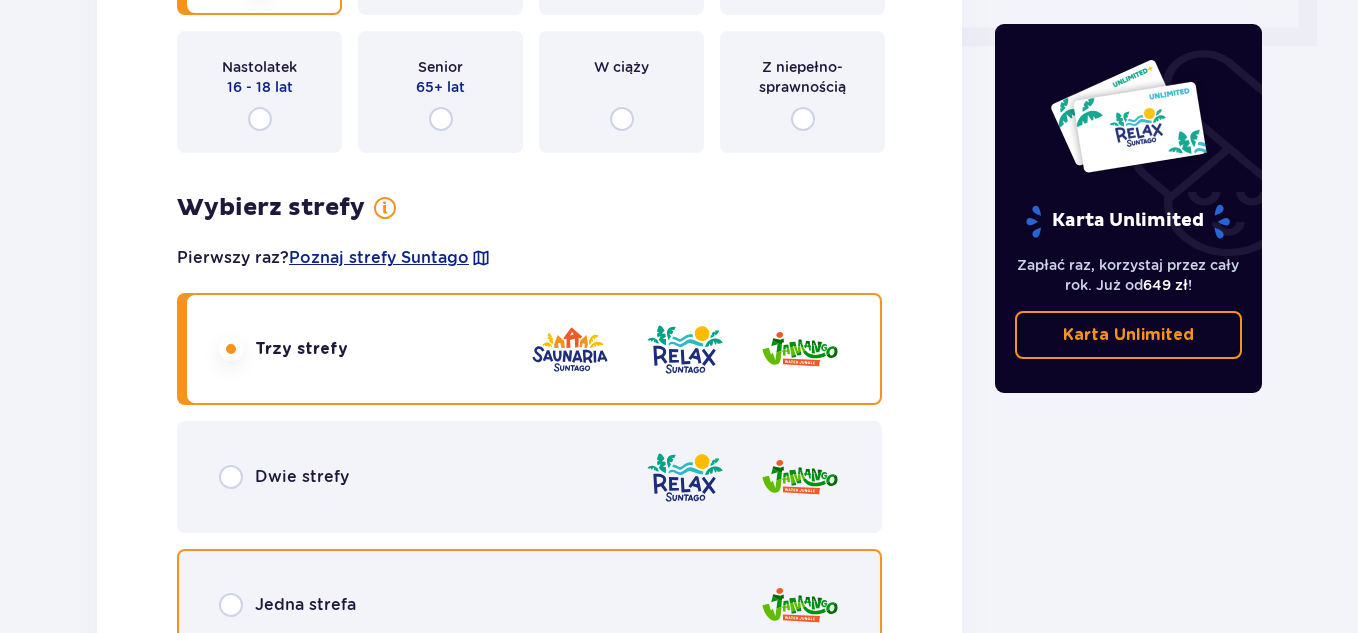 click at bounding box center (231, 605) 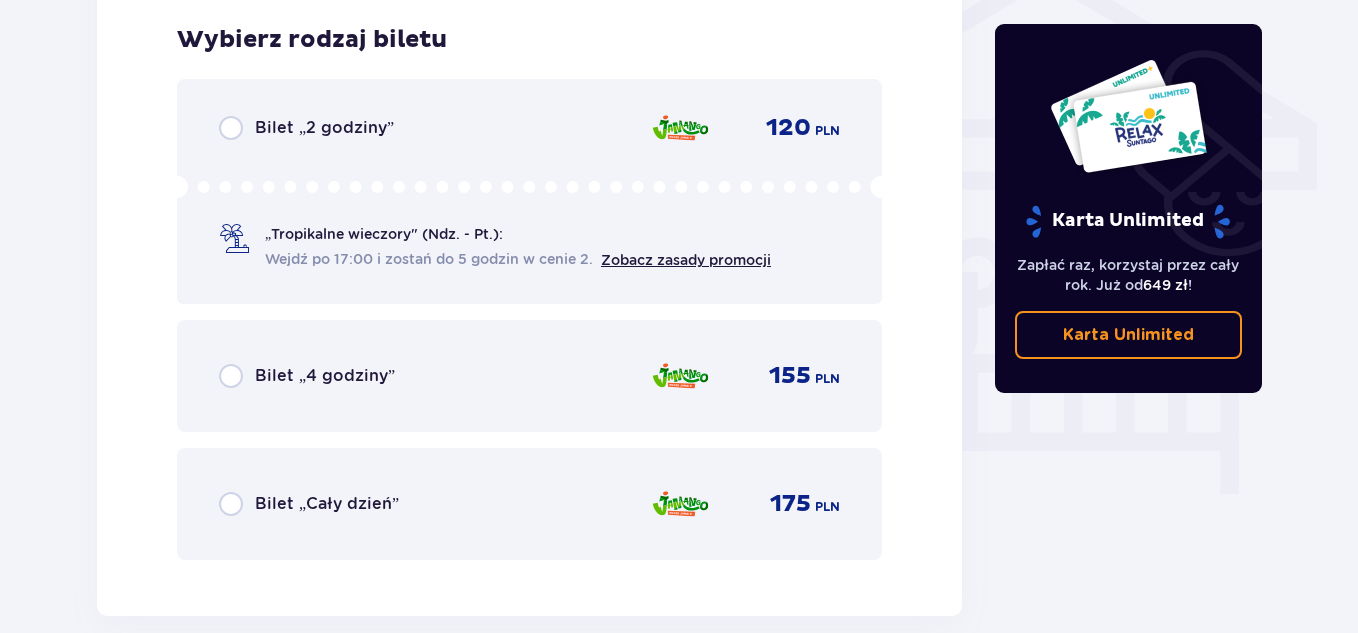 scroll, scrollTop: 1664, scrollLeft: 0, axis: vertical 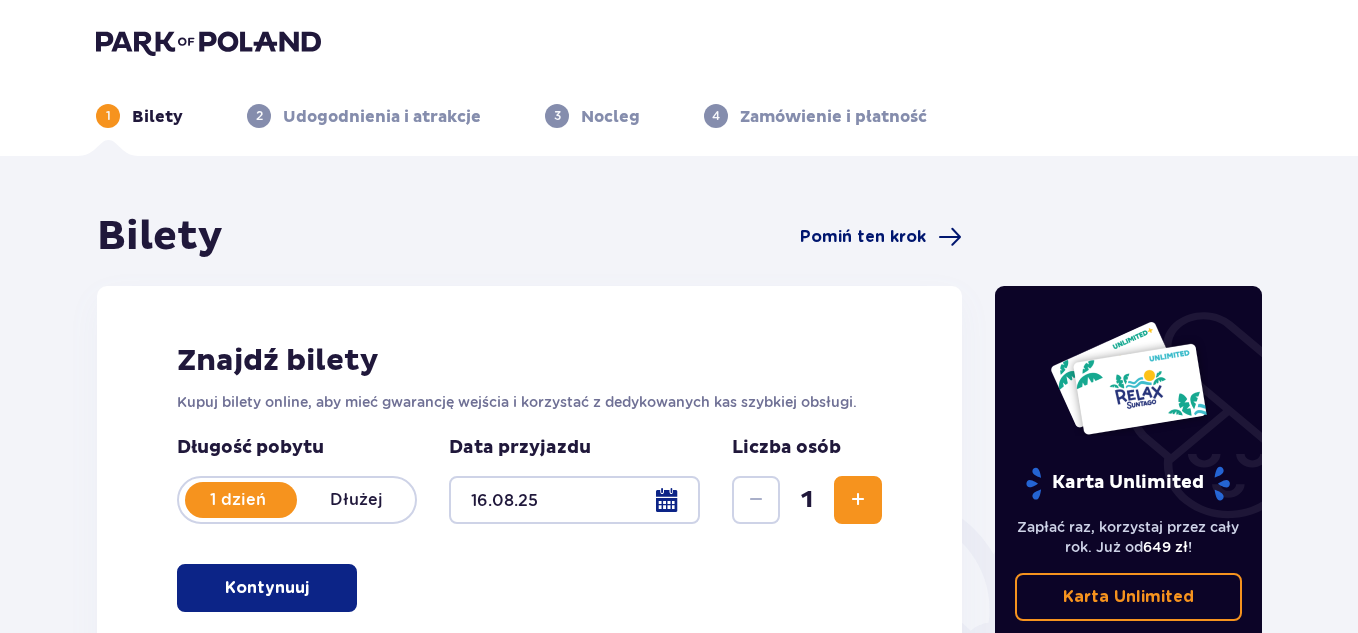 click on "Pomiń ten krok" at bounding box center [863, 237] 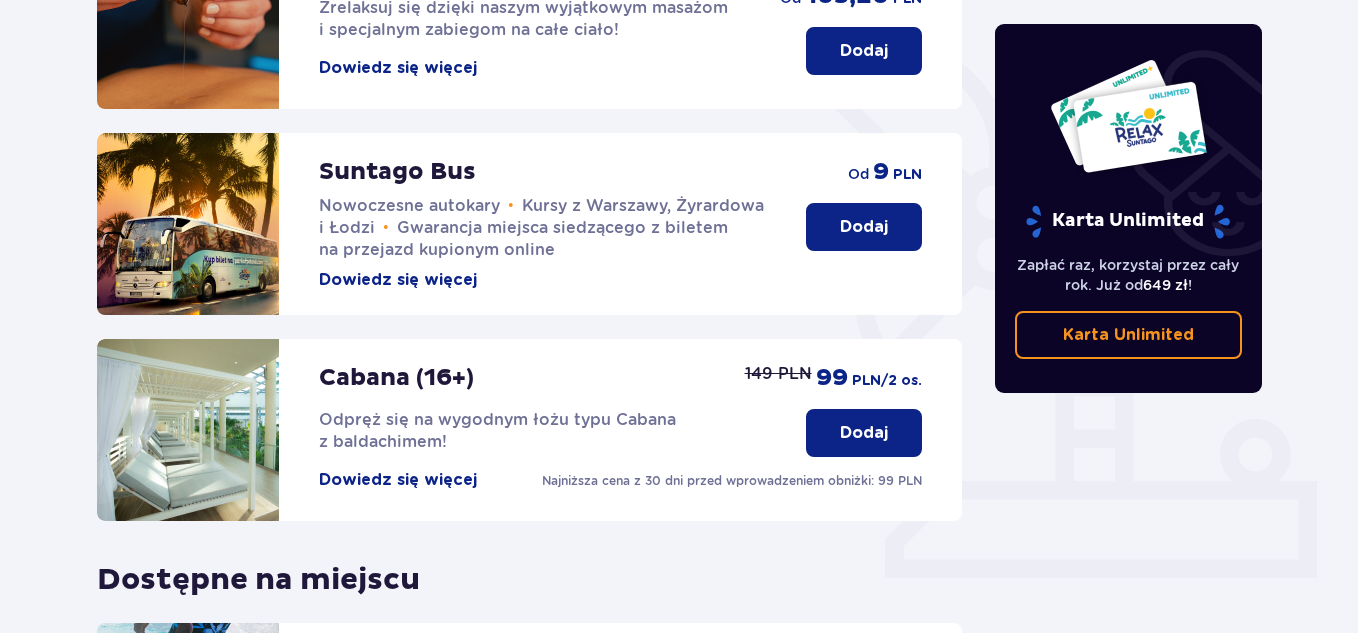 scroll, scrollTop: 462, scrollLeft: 0, axis: vertical 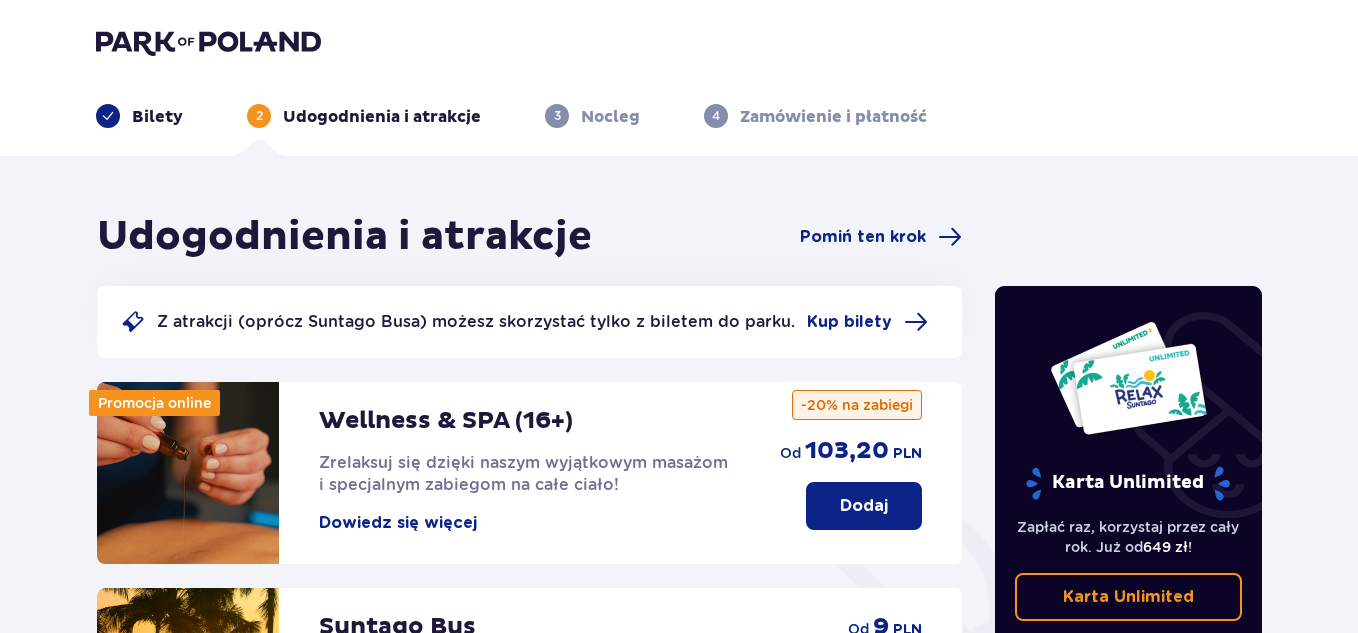 click on "Nocleg" at bounding box center [610, 117] 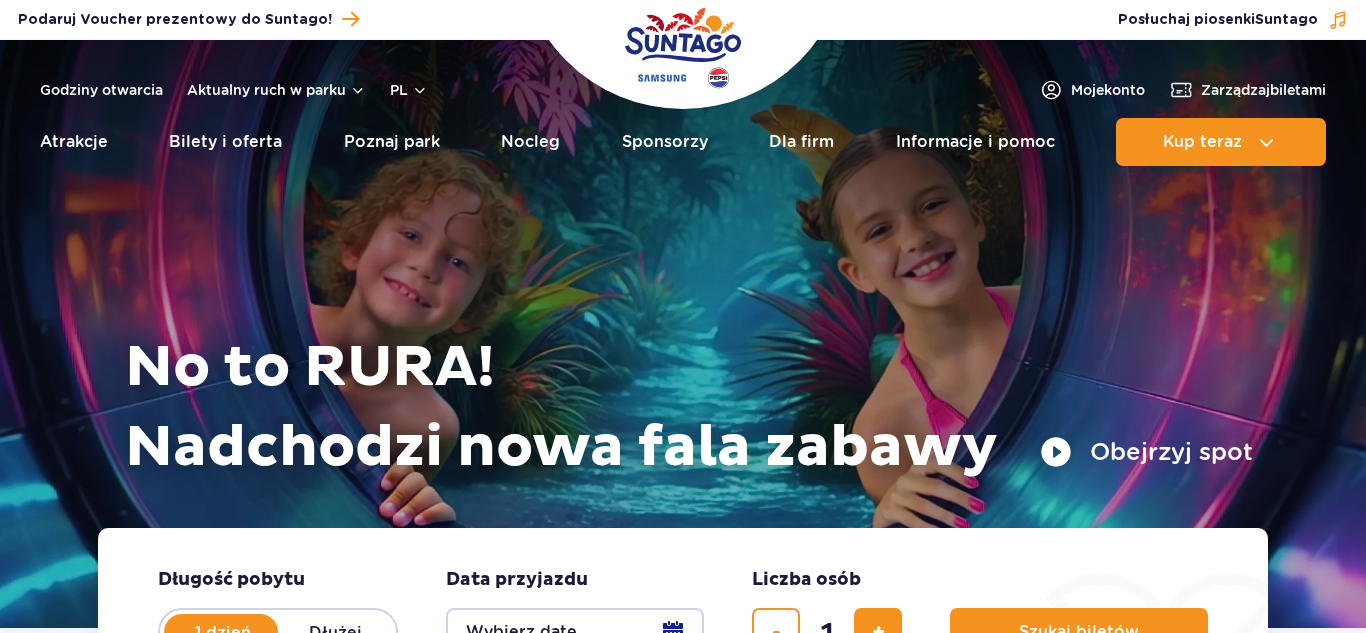 scroll, scrollTop: 0, scrollLeft: 0, axis: both 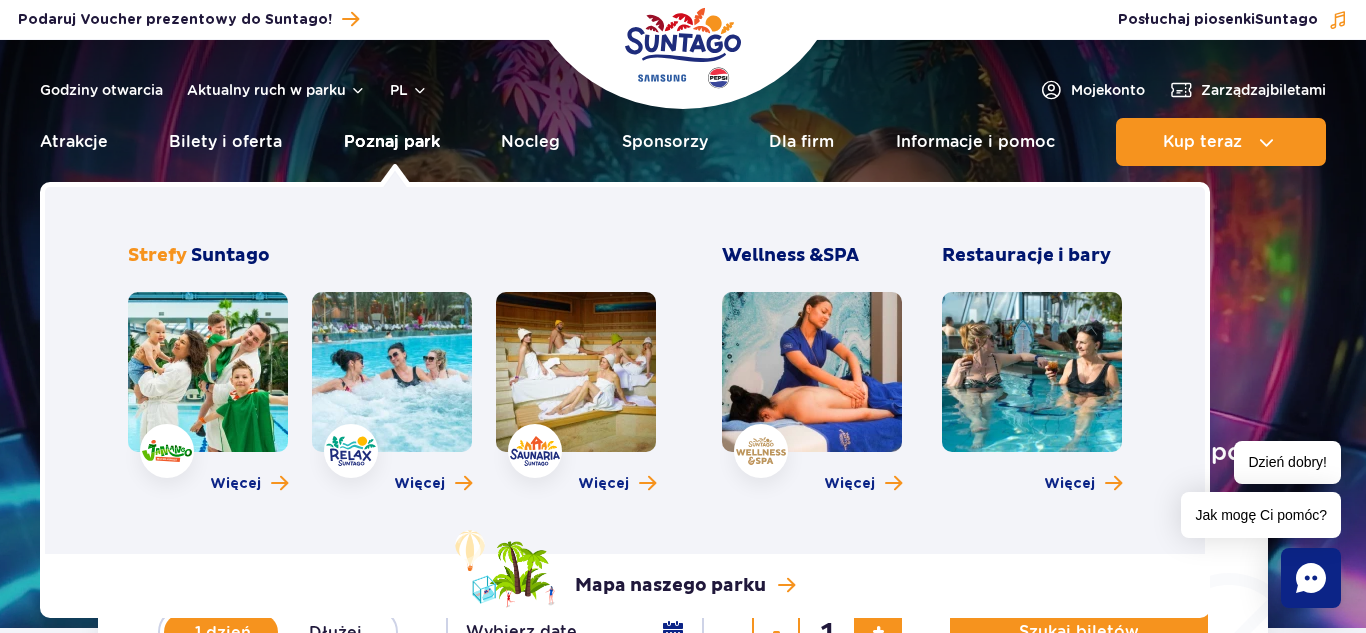 click on "Poznaj park" at bounding box center (392, 142) 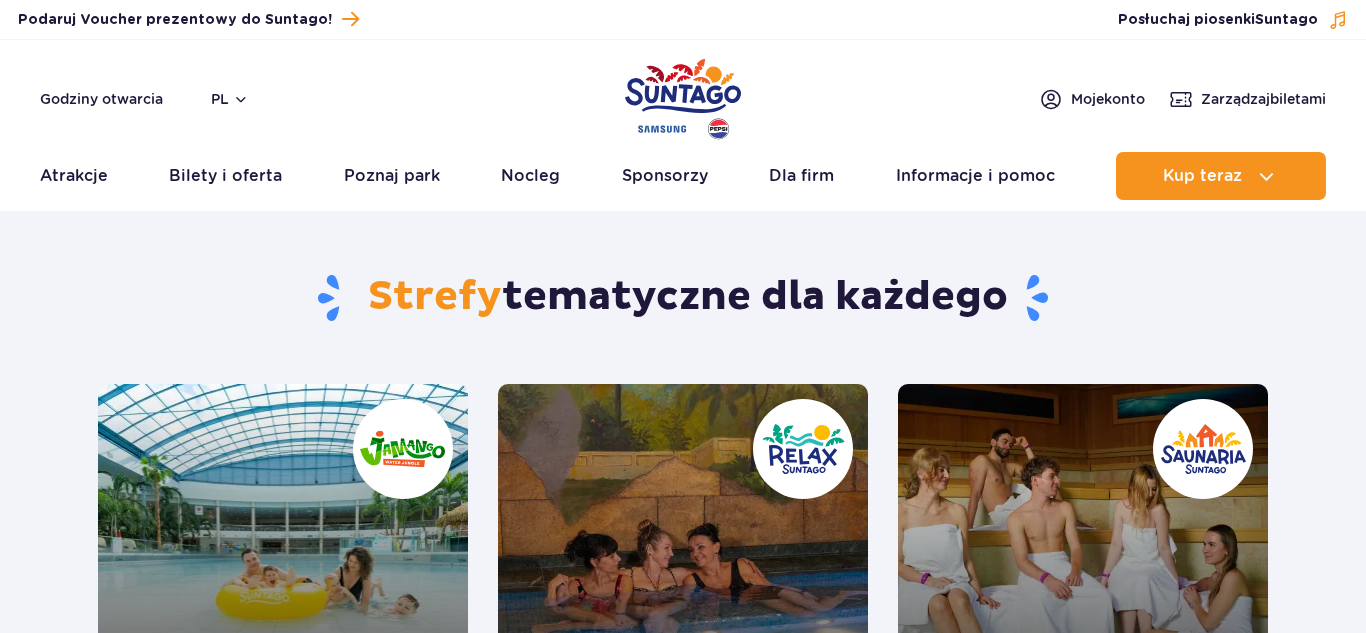 scroll, scrollTop: 0, scrollLeft: 0, axis: both 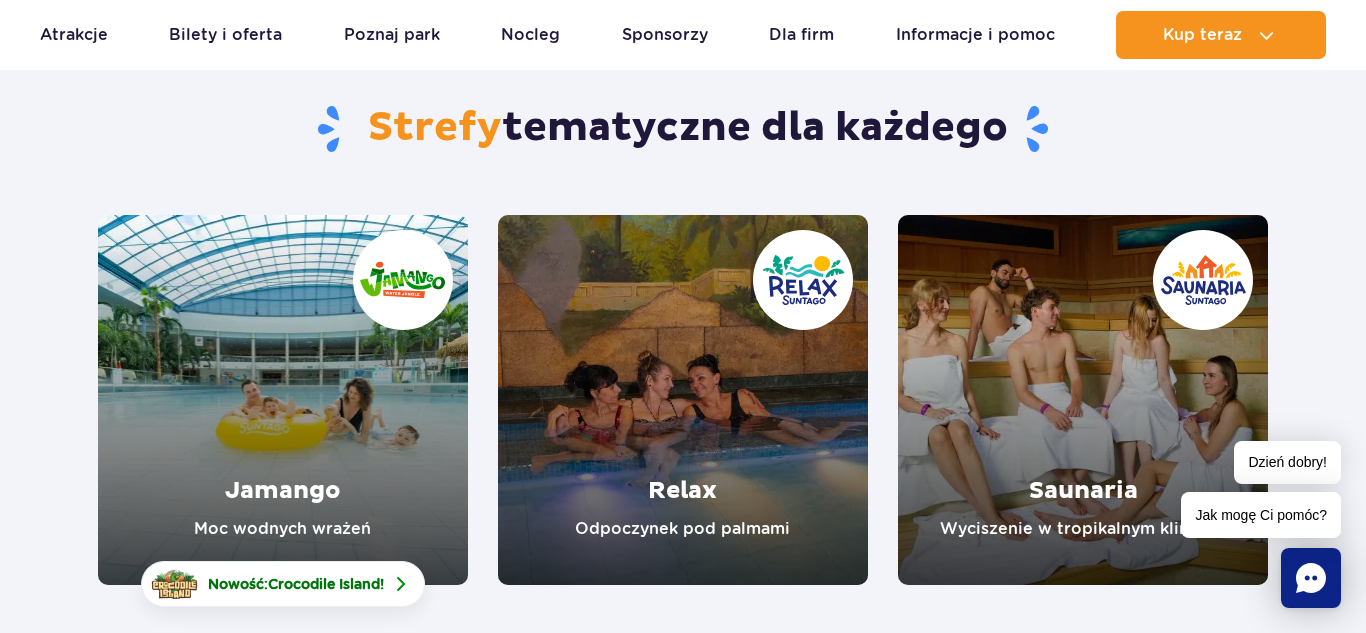 click at bounding box center (283, 400) 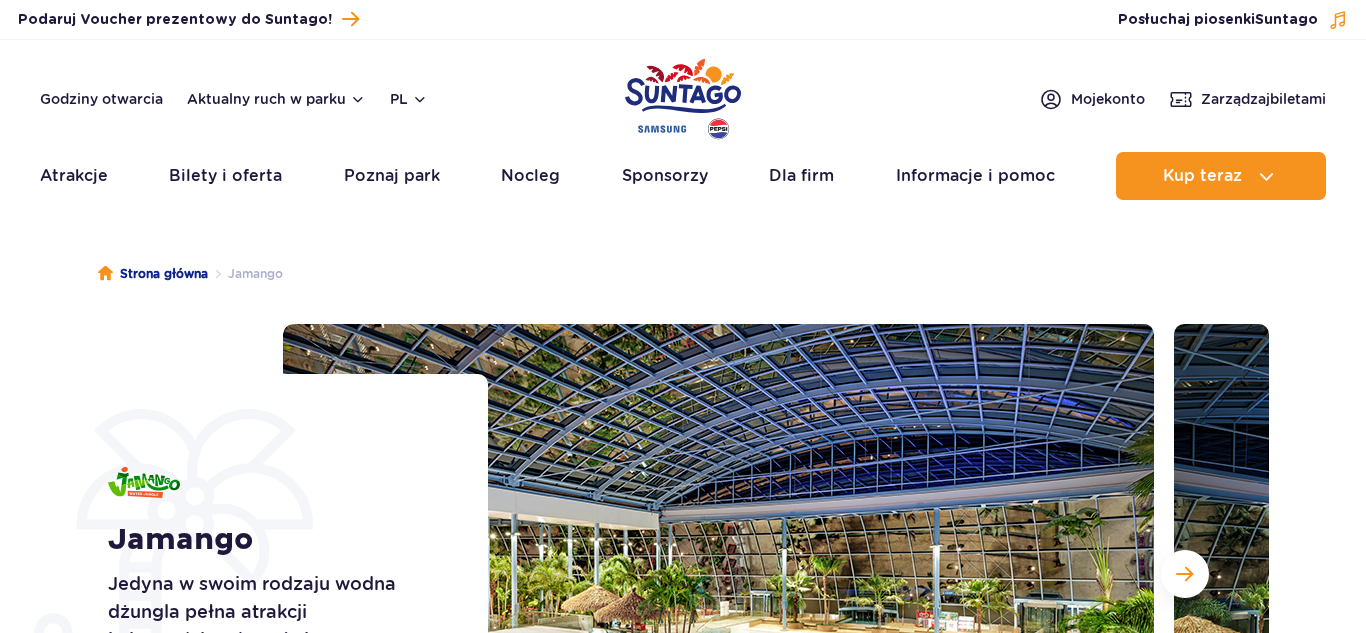 scroll, scrollTop: 0, scrollLeft: 0, axis: both 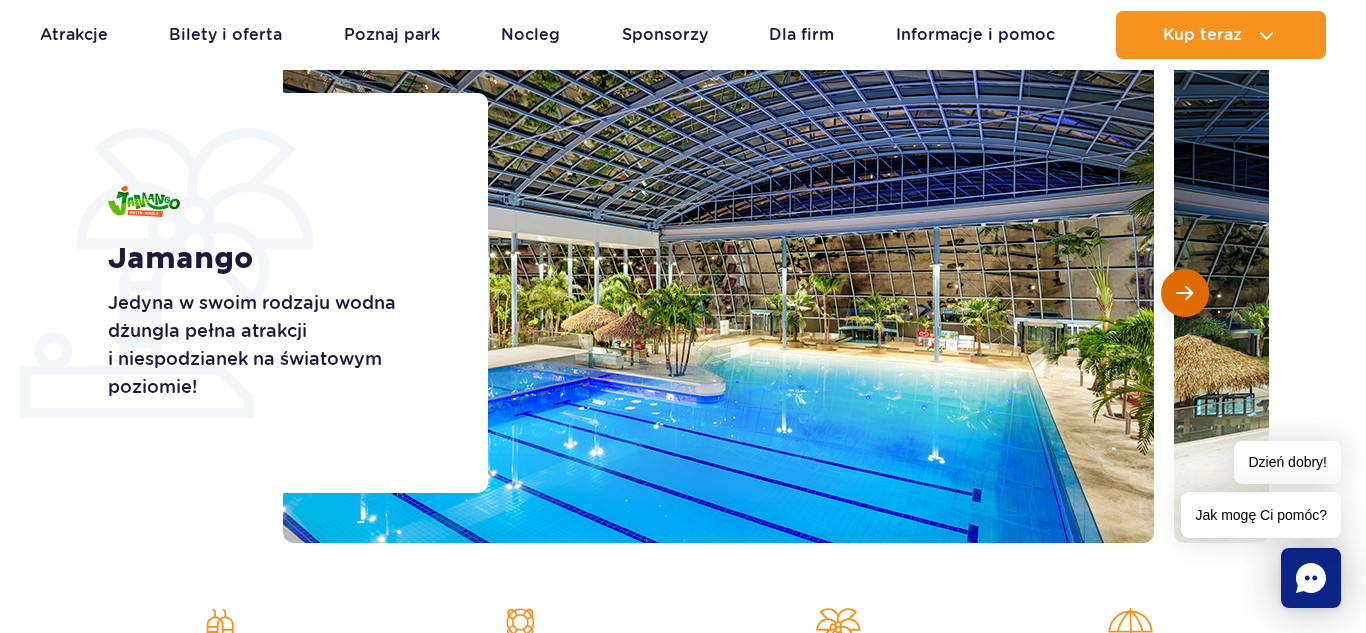 click at bounding box center [1184, 293] 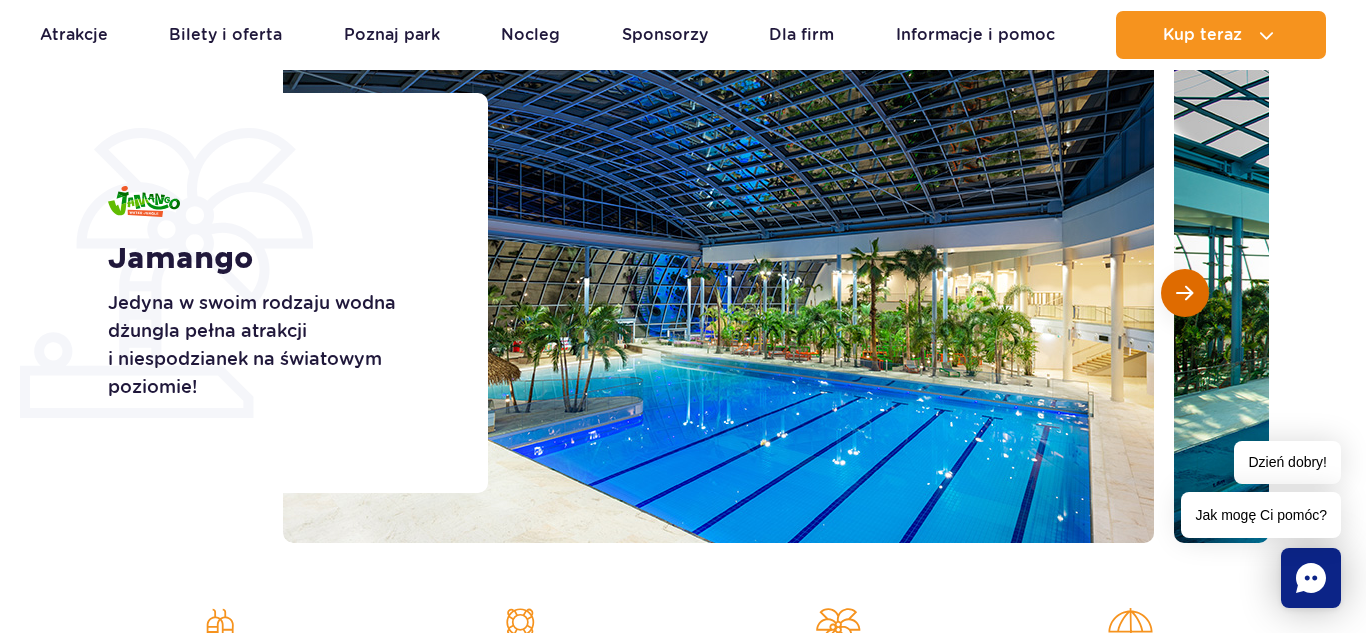 click at bounding box center (1184, 293) 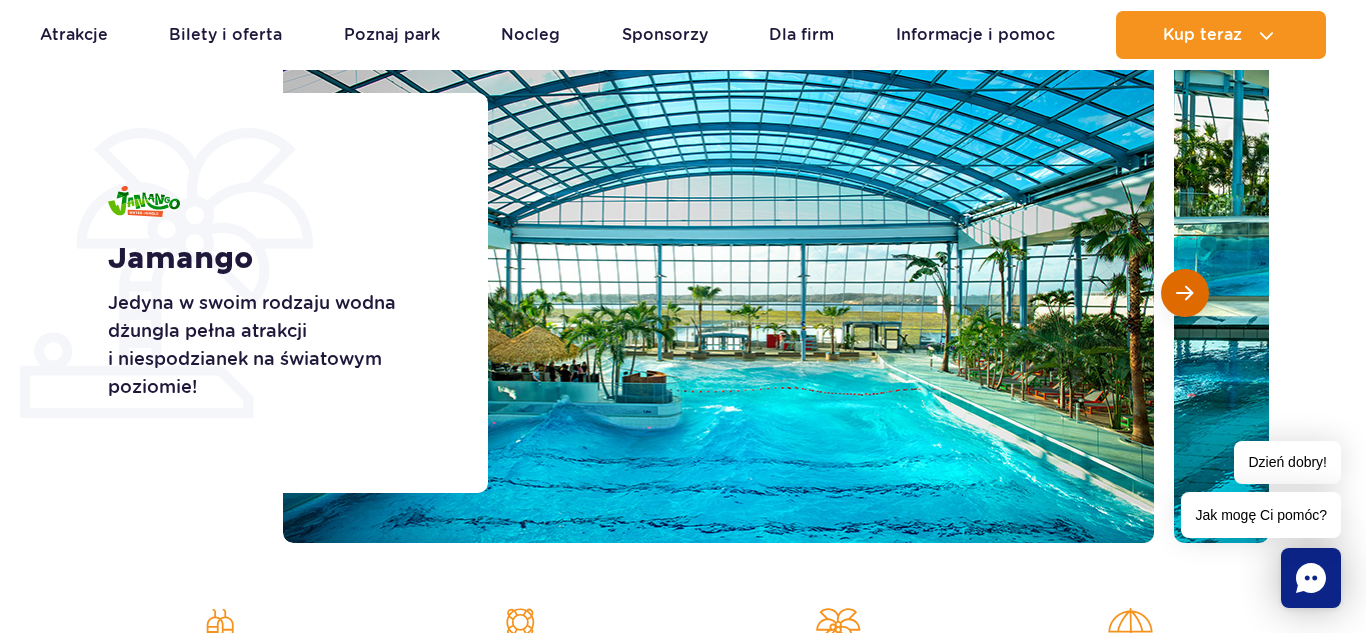 click at bounding box center [1184, 293] 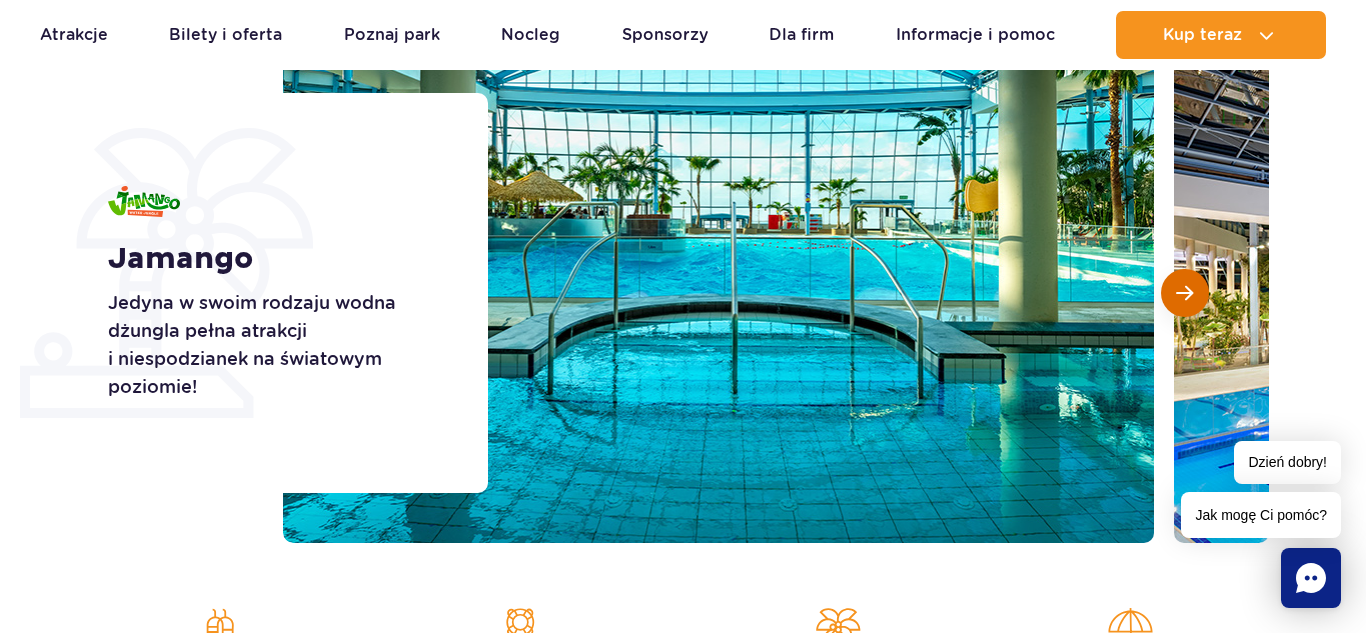 click at bounding box center (1184, 293) 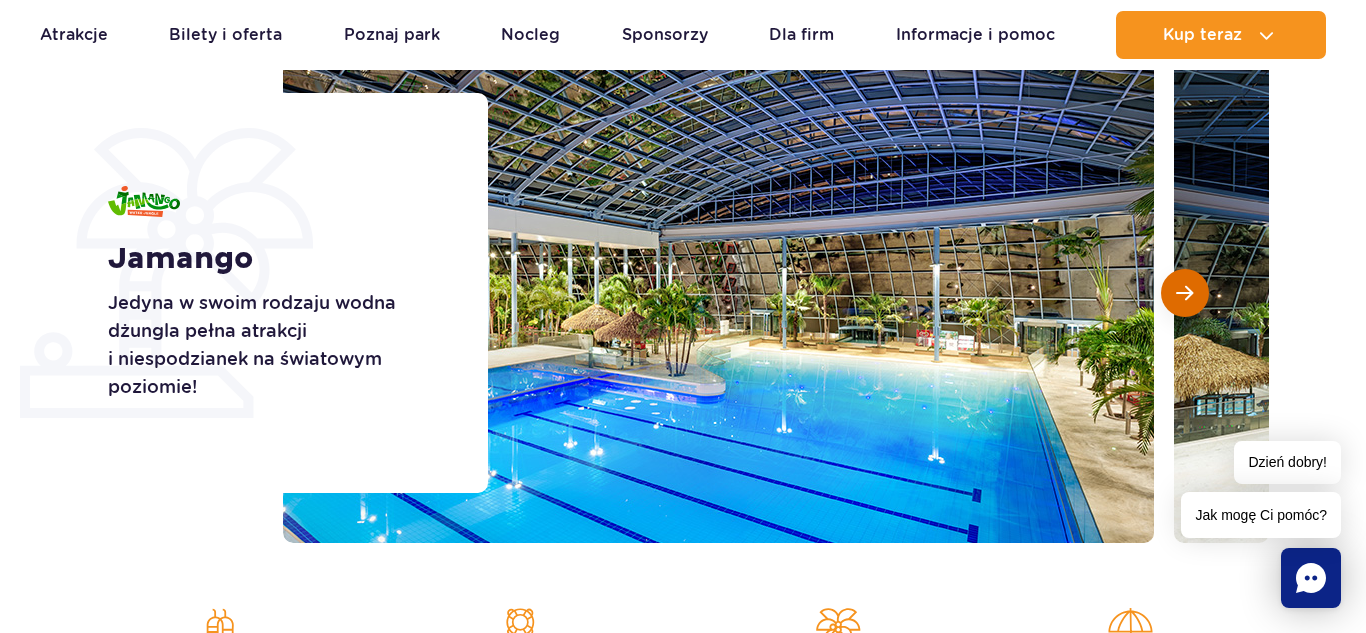 click at bounding box center [1184, 293] 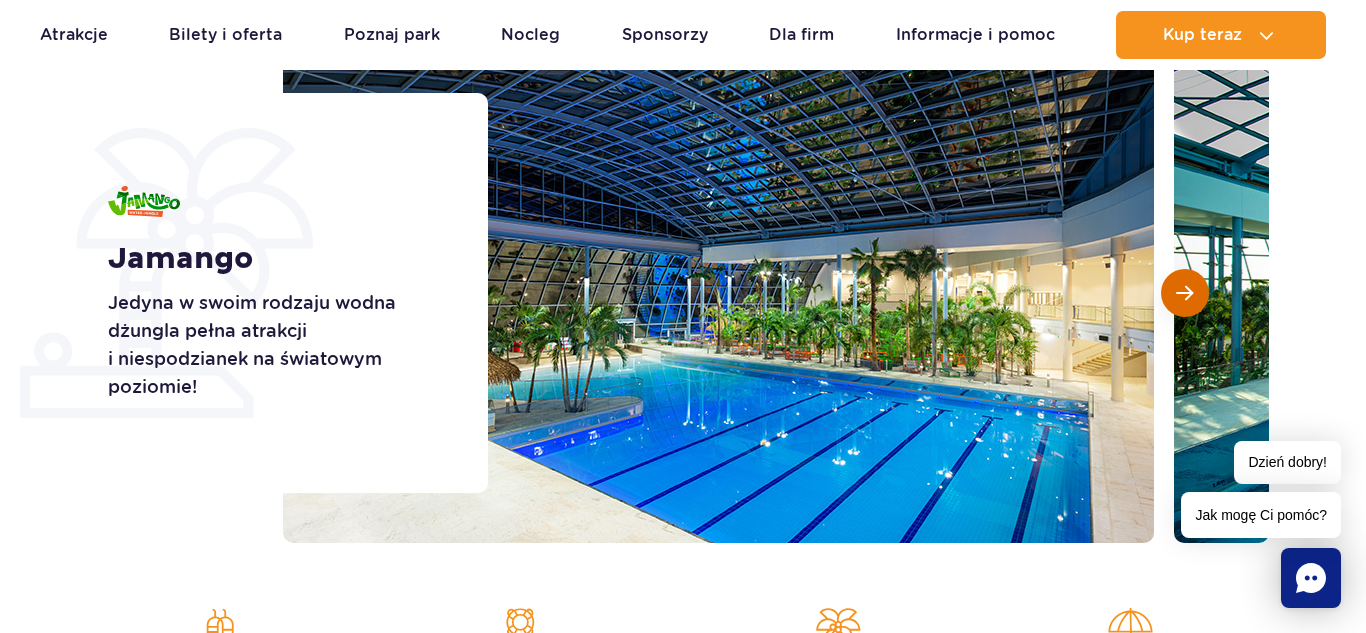click at bounding box center [1184, 293] 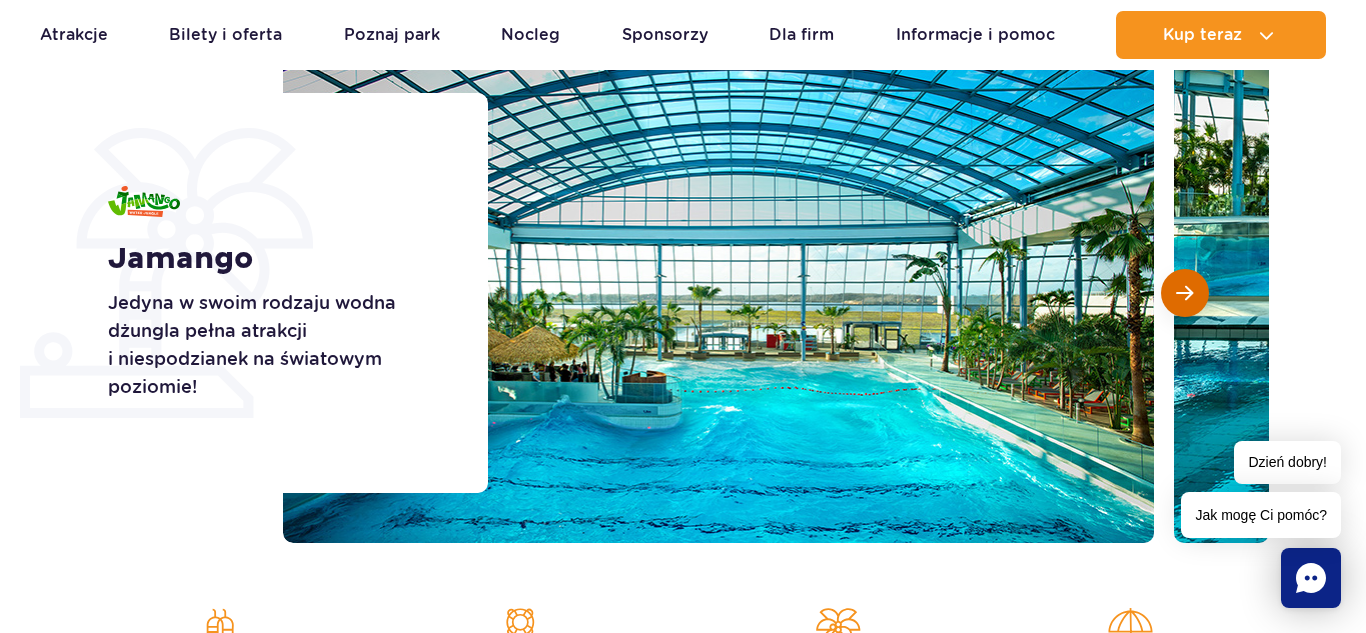 click at bounding box center [1184, 293] 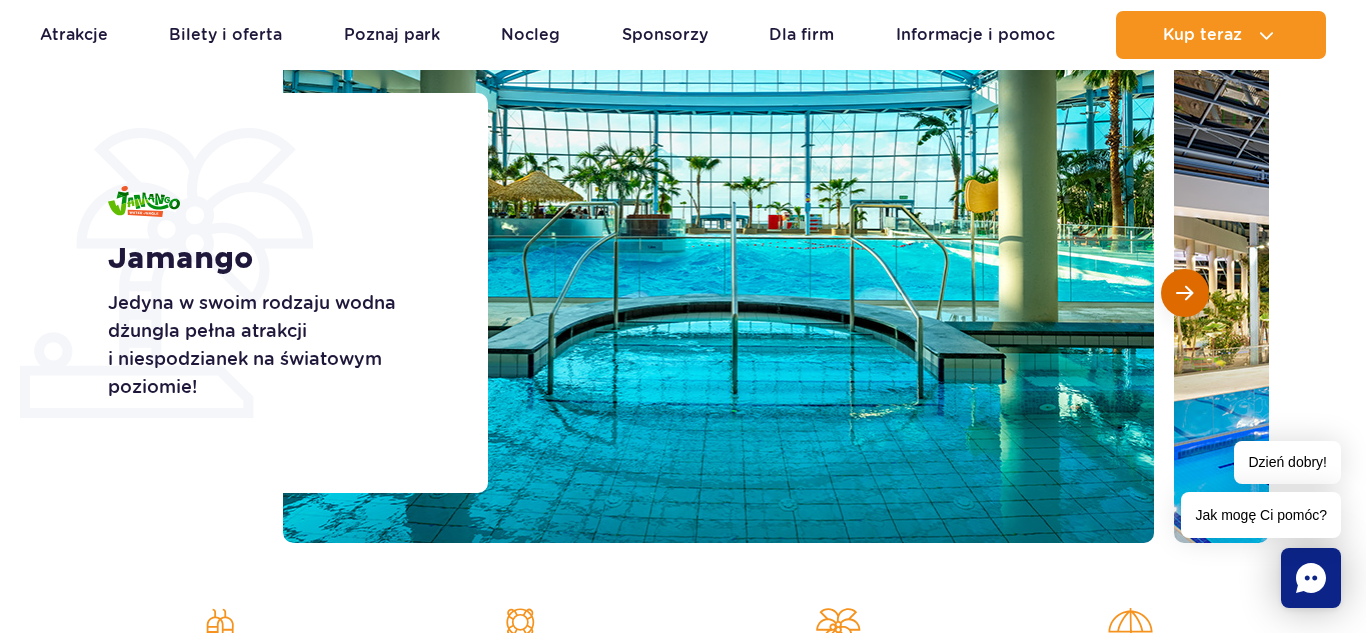 click at bounding box center (1184, 293) 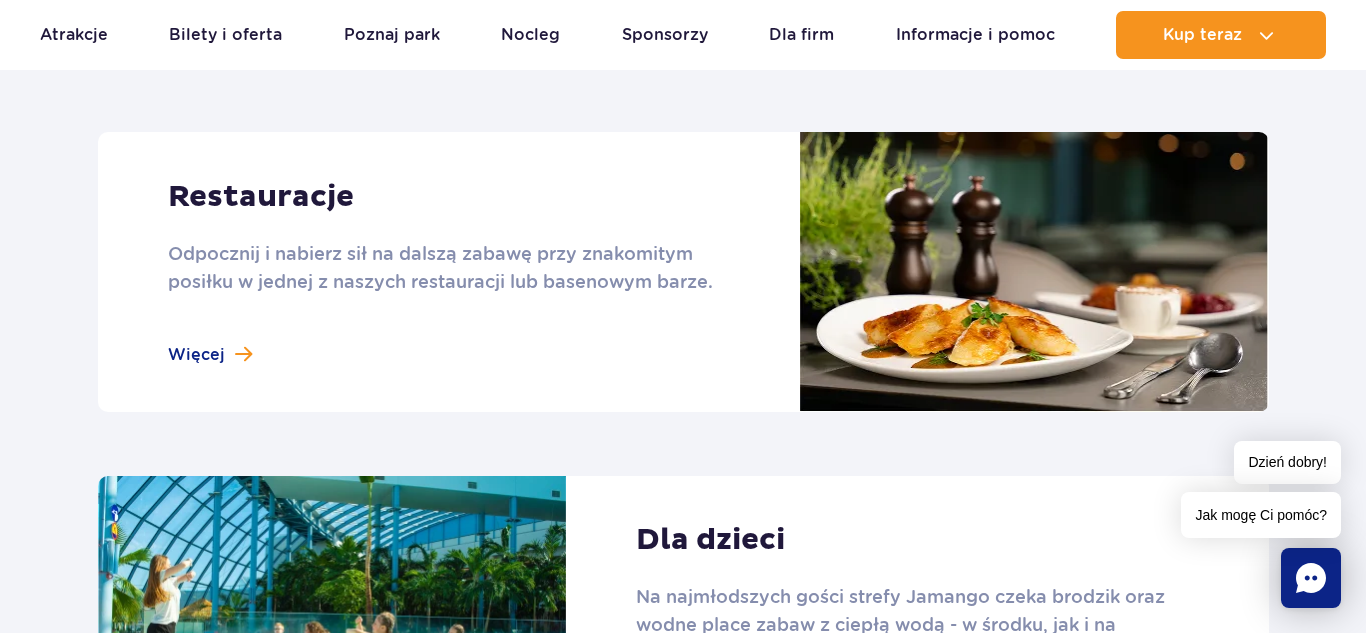 scroll, scrollTop: 2508, scrollLeft: 0, axis: vertical 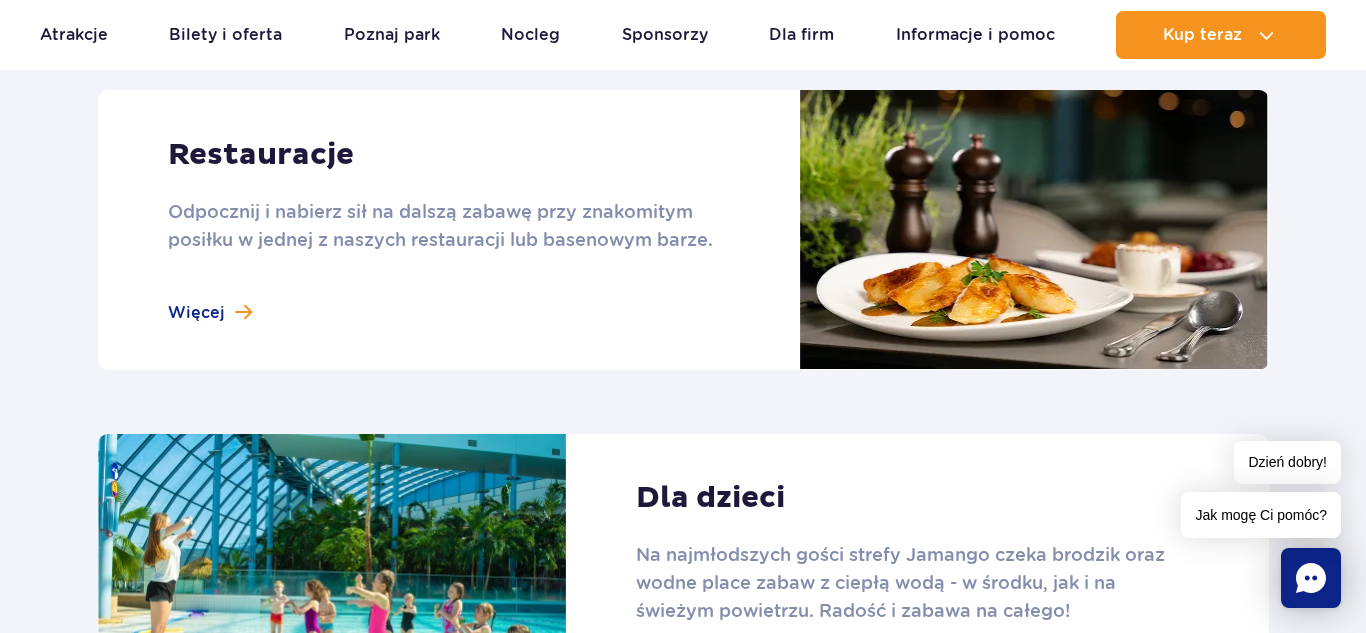 click at bounding box center (683, 230) 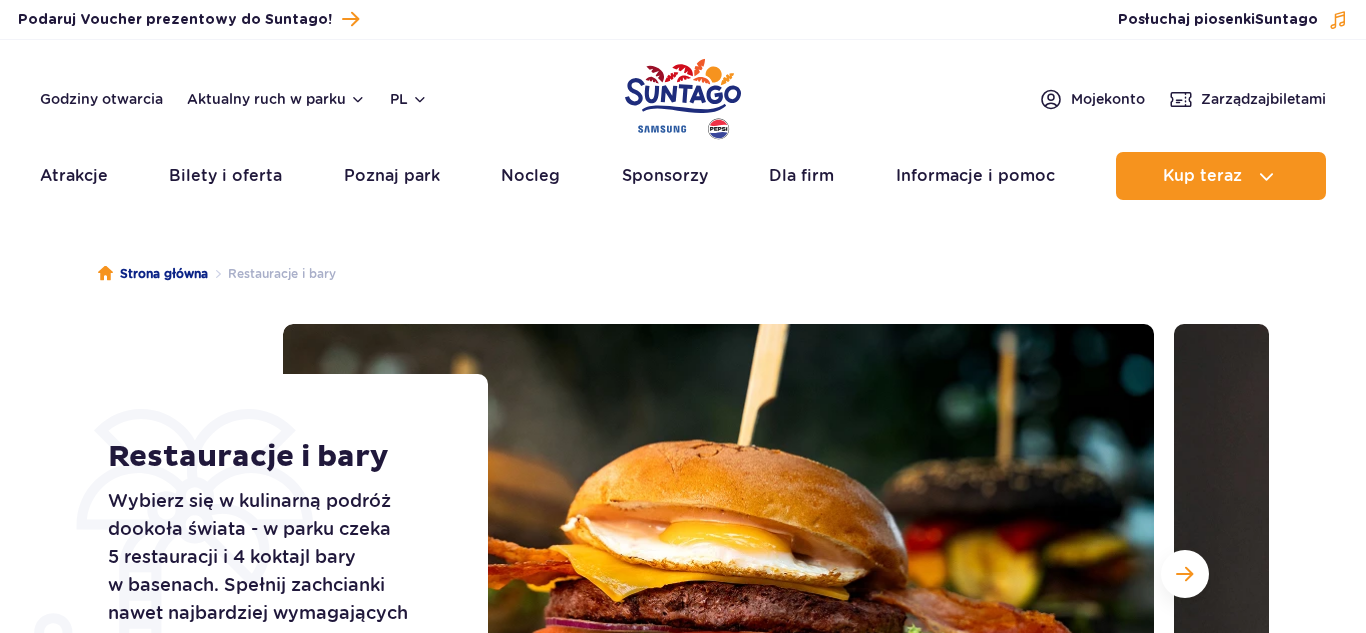 scroll, scrollTop: 0, scrollLeft: 0, axis: both 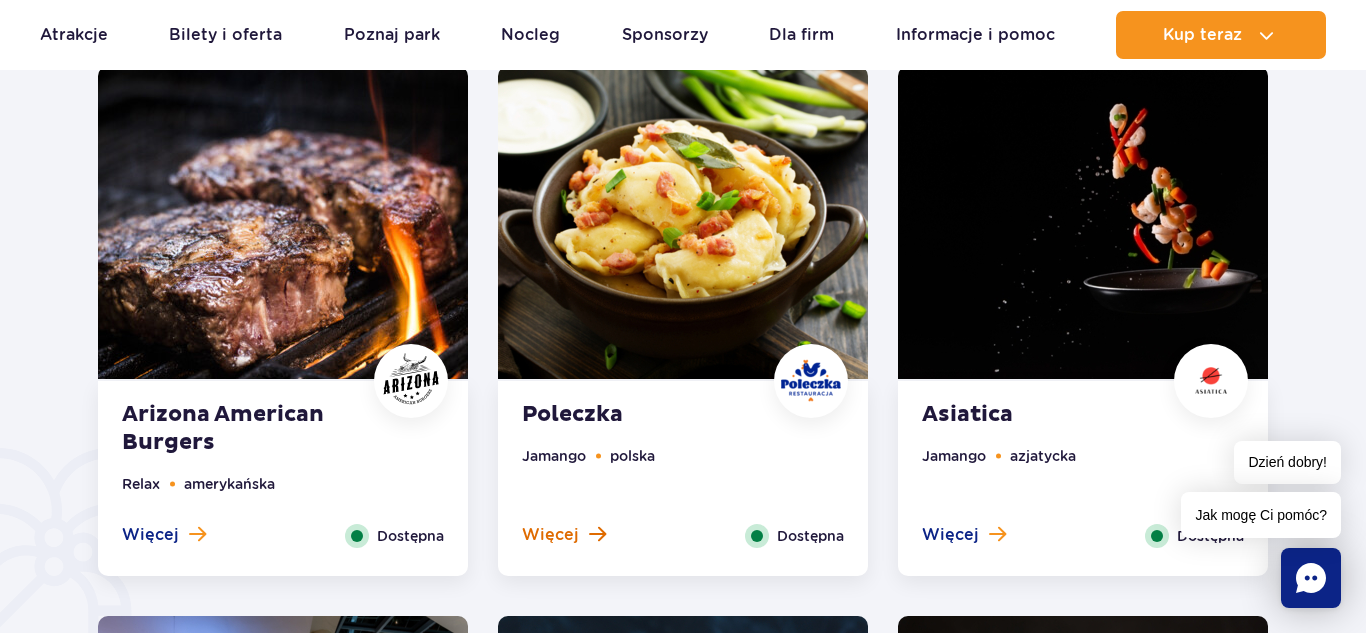 click on "Więcej" at bounding box center [550, 535] 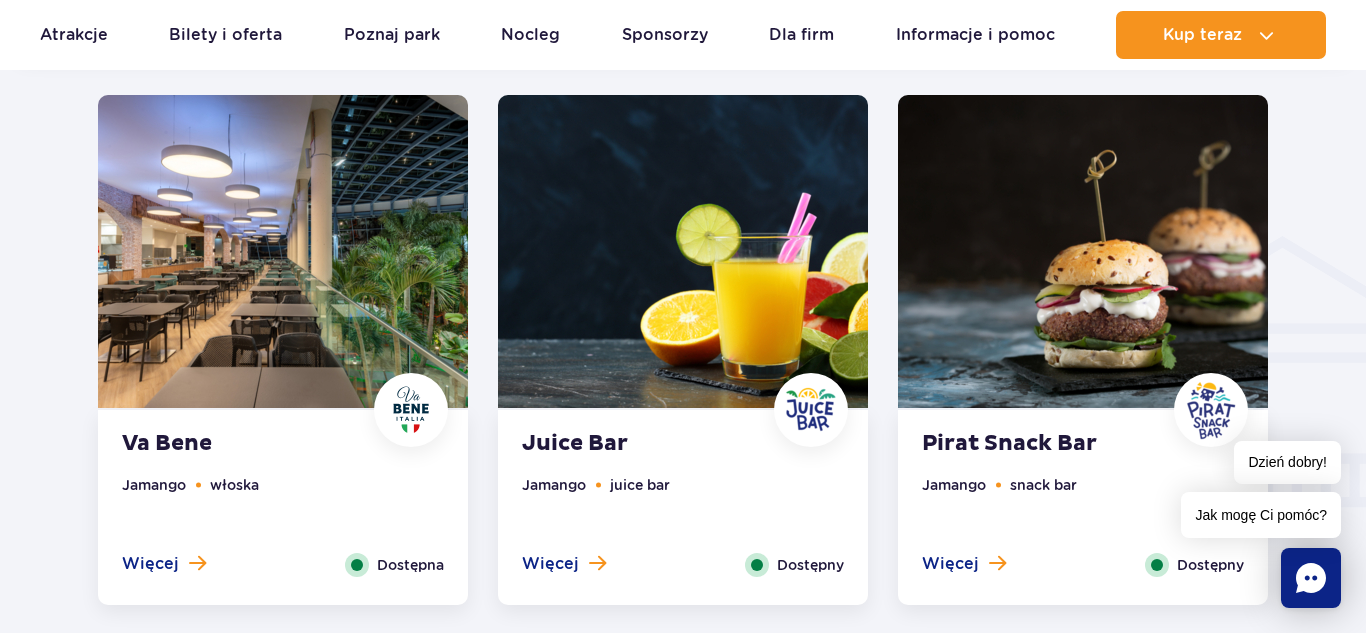 scroll, scrollTop: 2189, scrollLeft: 0, axis: vertical 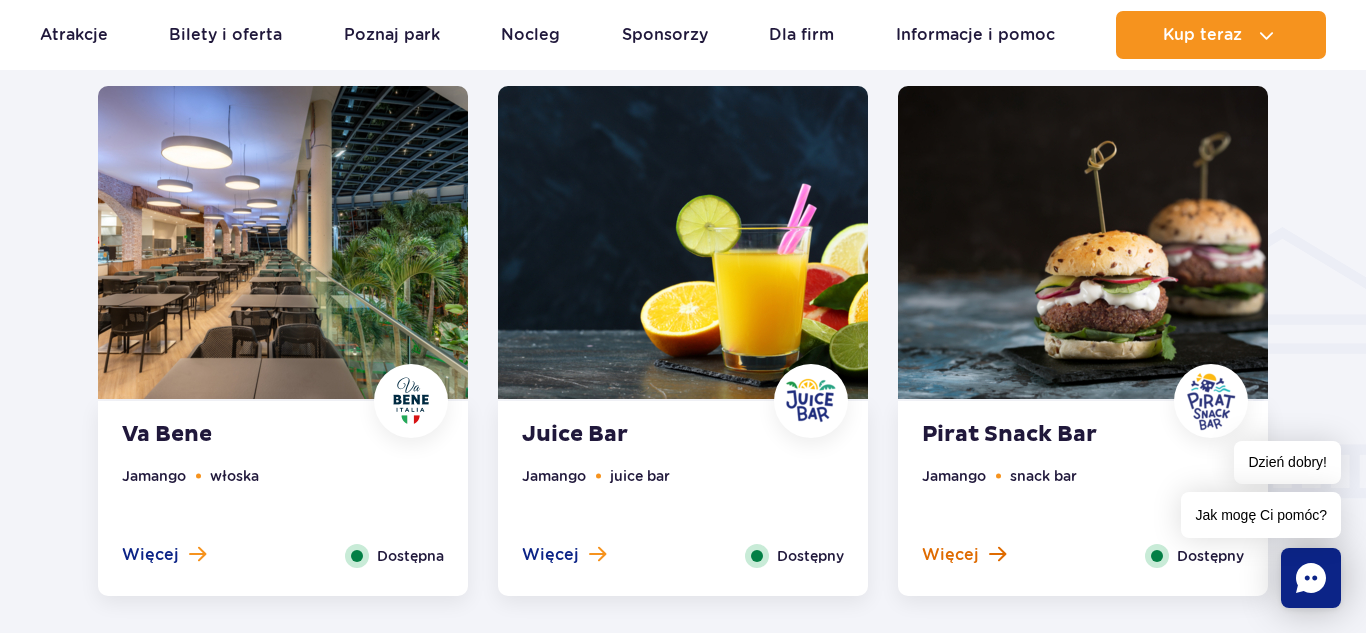 click on "Więcej" at bounding box center [950, 555] 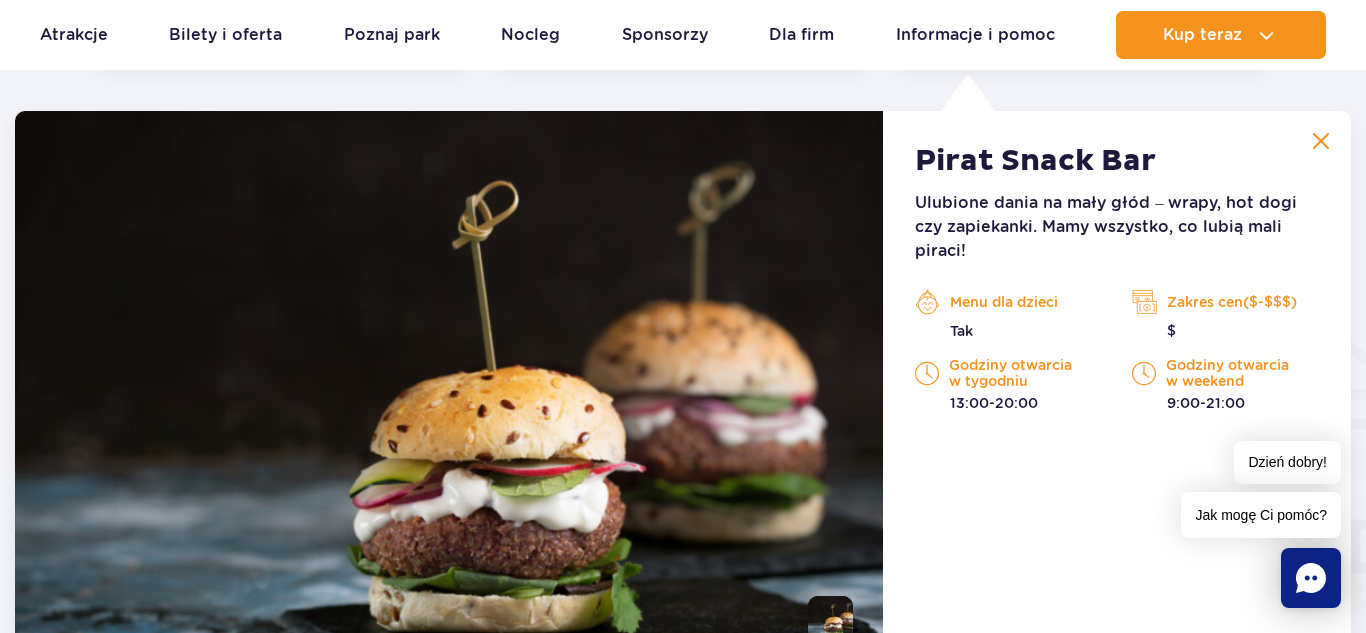 scroll, scrollTop: 2104, scrollLeft: 0, axis: vertical 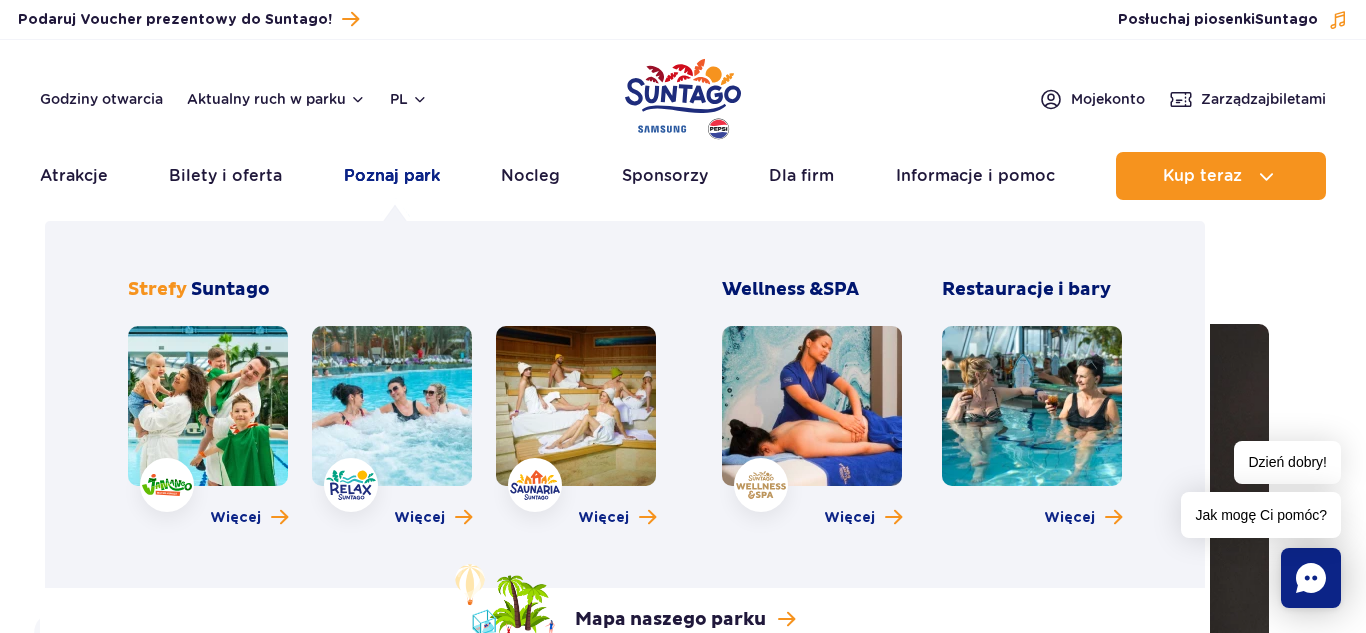 click on "Poznaj park" at bounding box center [392, 176] 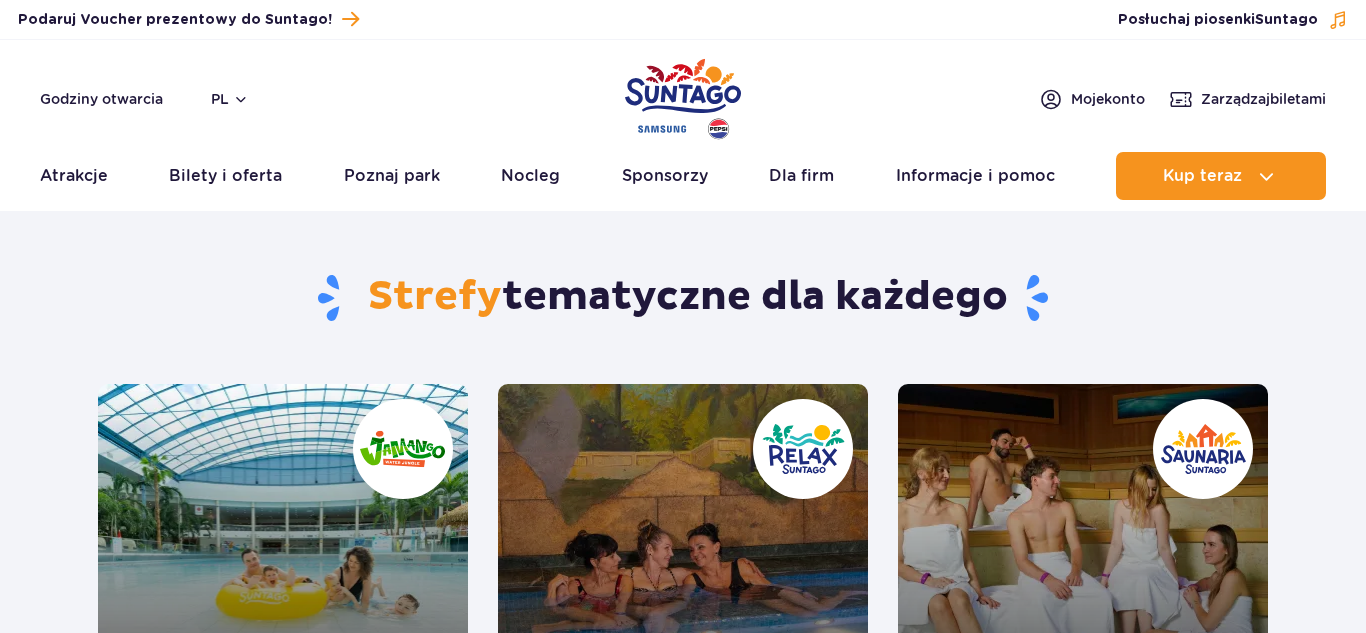 scroll, scrollTop: 0, scrollLeft: 0, axis: both 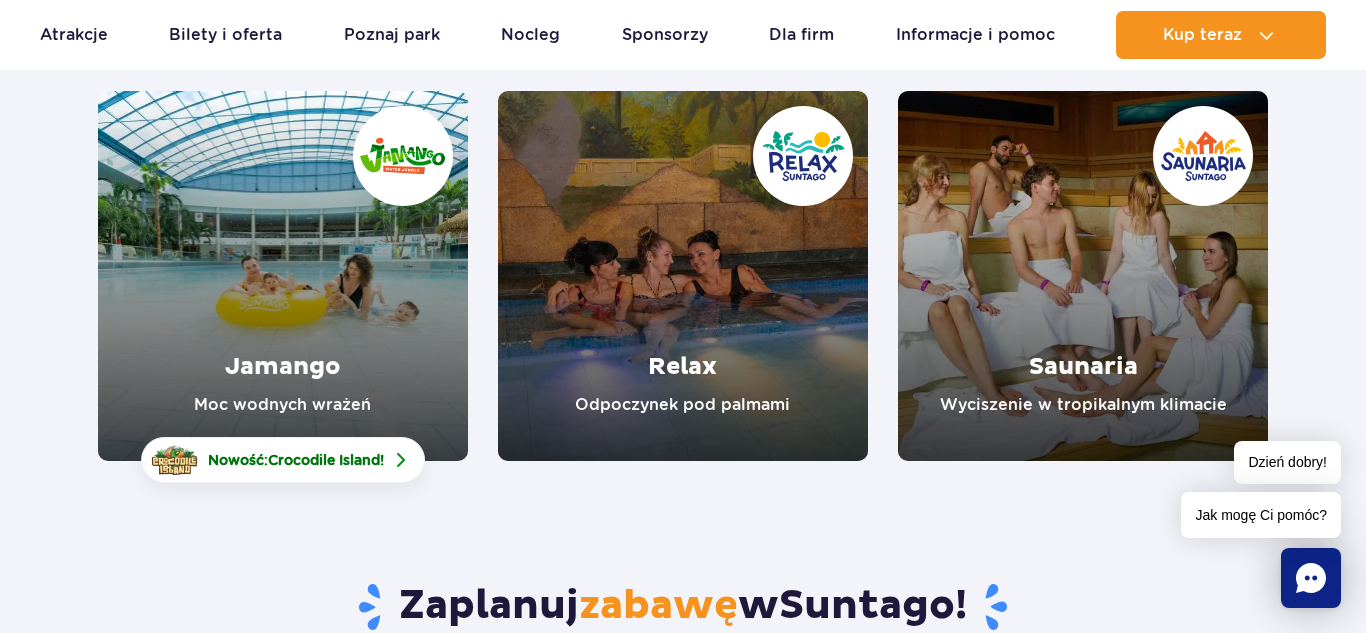 click at bounding box center (1083, 276) 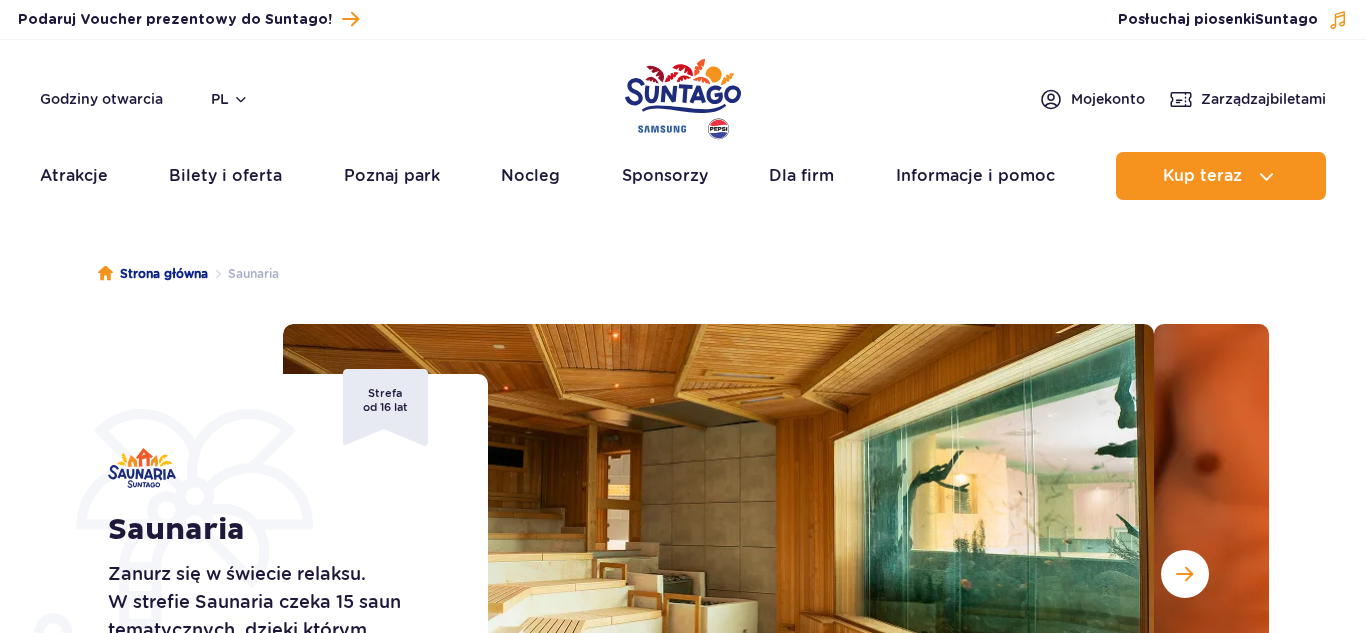 scroll, scrollTop: 0, scrollLeft: 0, axis: both 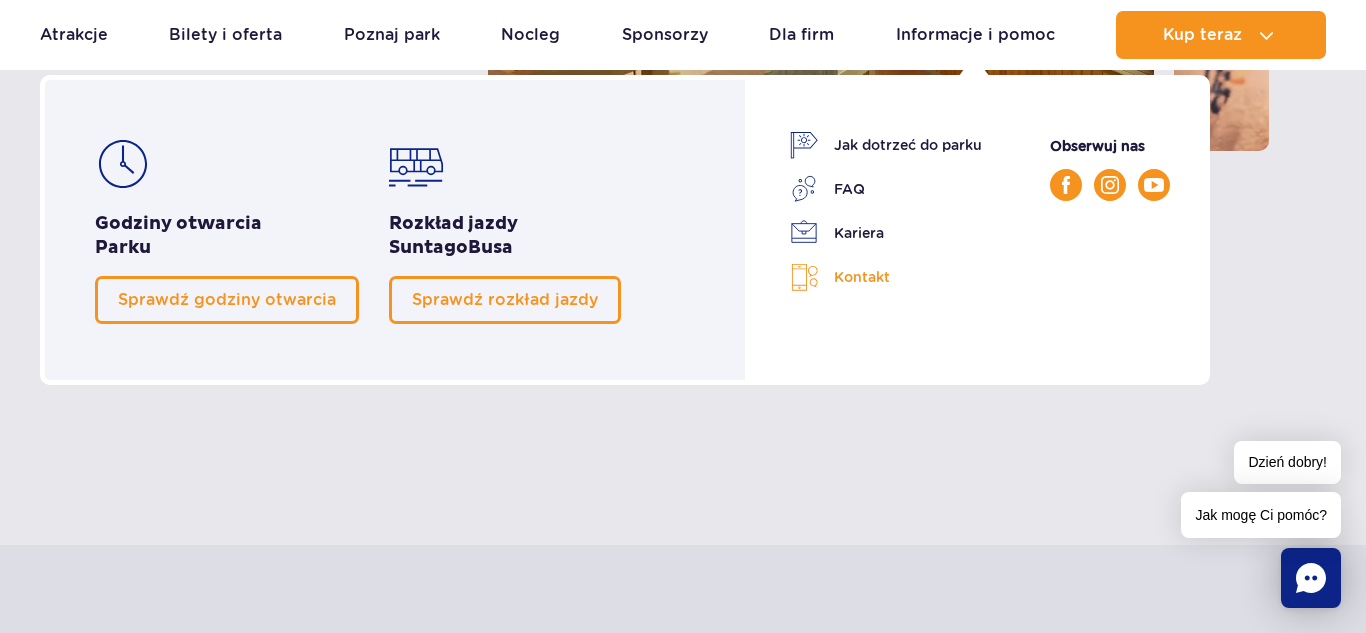 click on "Kontakt" at bounding box center [886, 277] 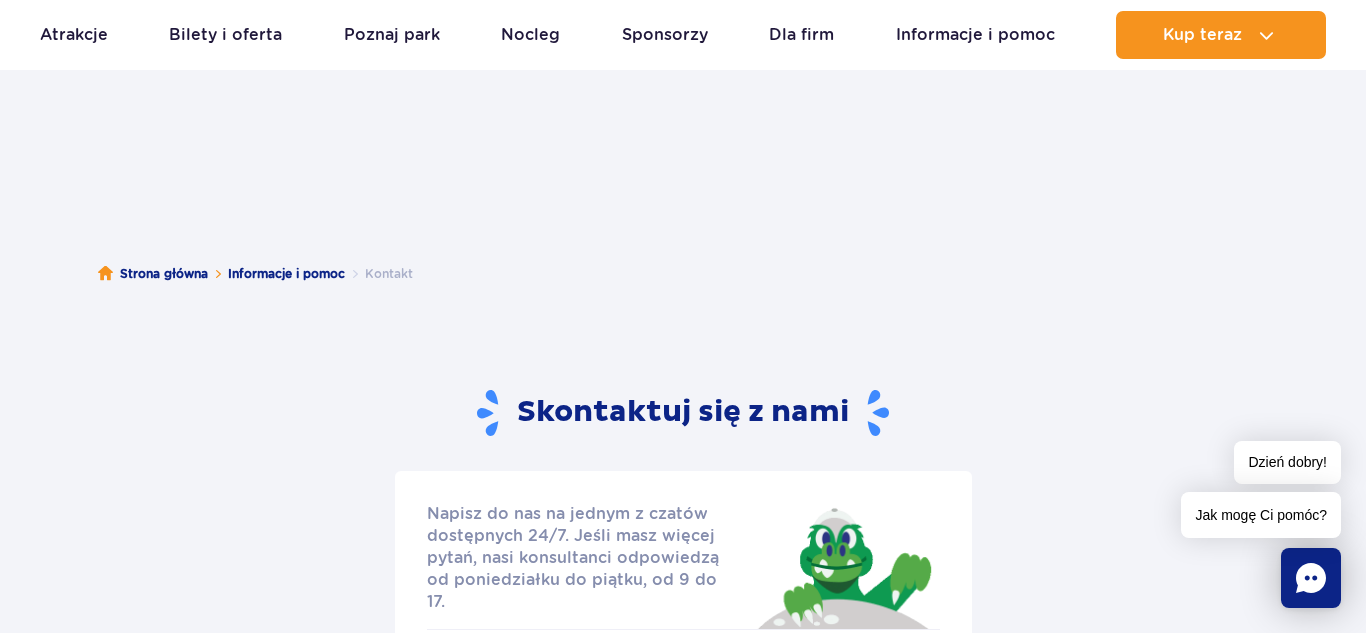 scroll, scrollTop: 107, scrollLeft: 0, axis: vertical 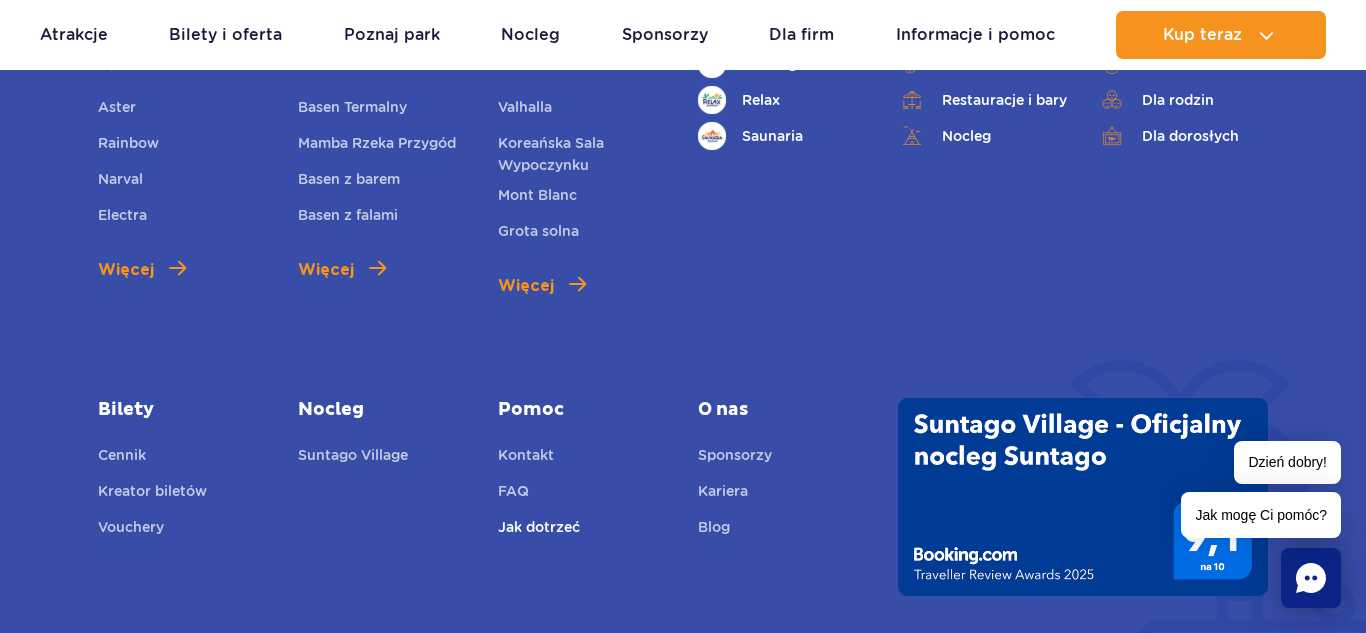 click on "Jak dotrzeć" at bounding box center [539, 530] 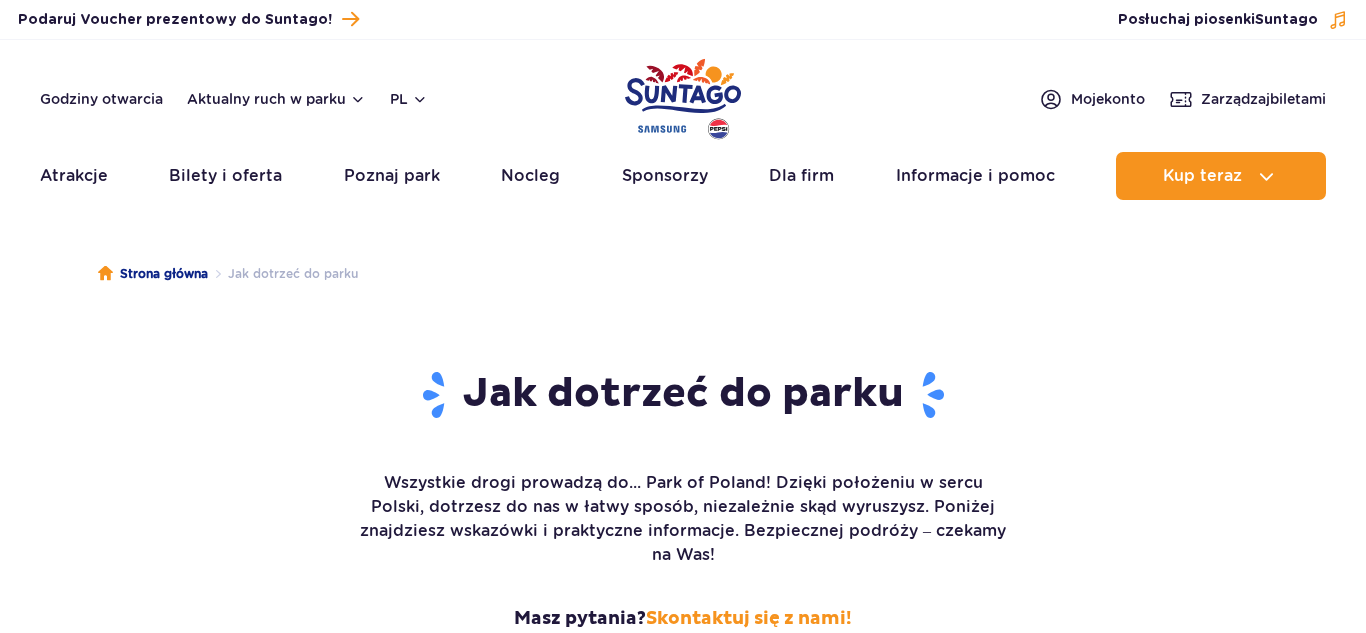 scroll, scrollTop: 0, scrollLeft: 0, axis: both 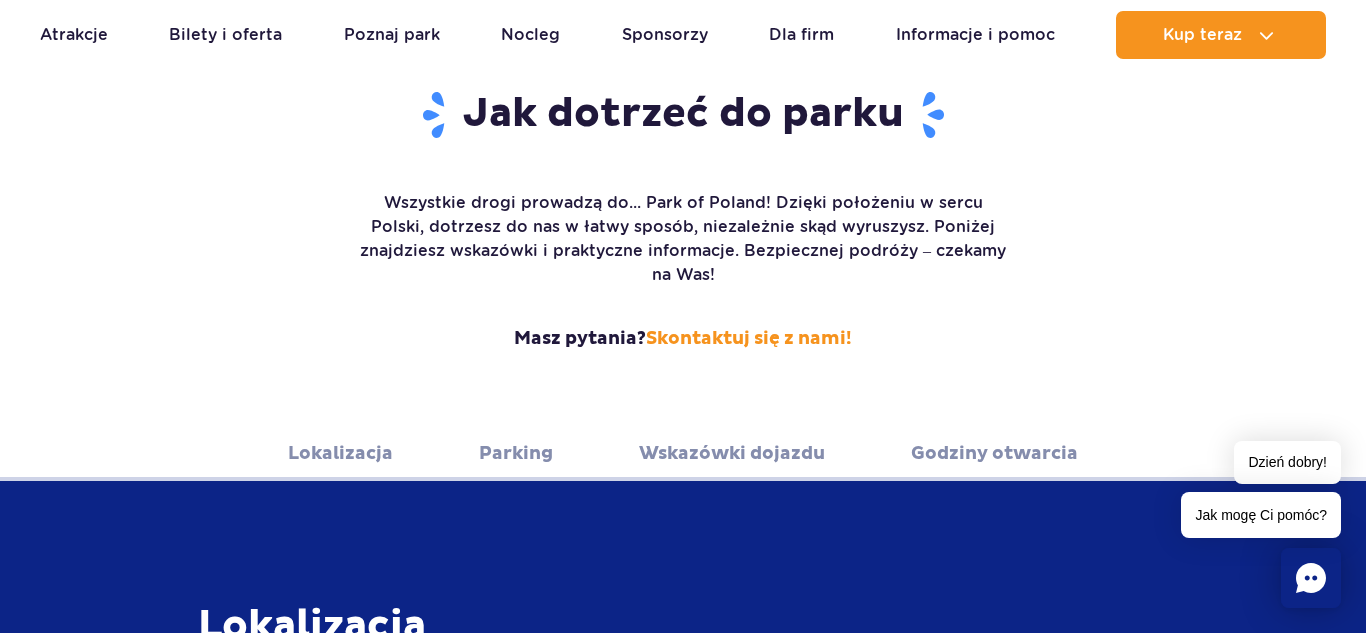 click on "Lokalizacja" at bounding box center (340, 453) 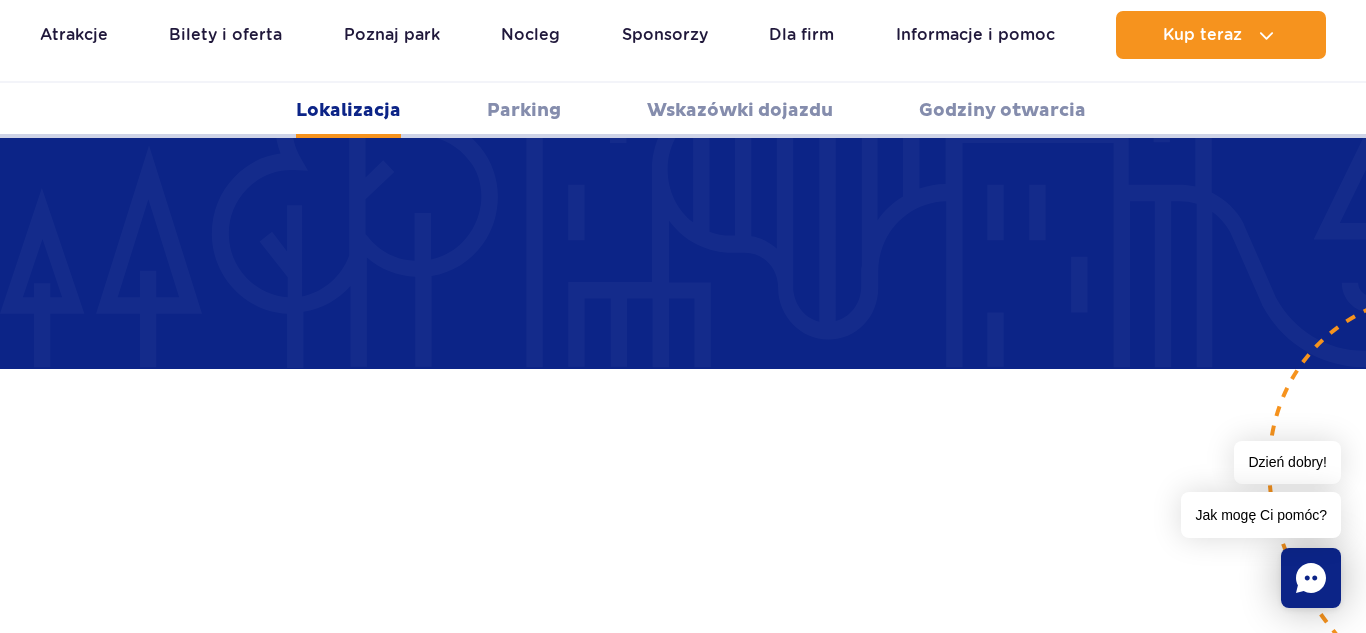 scroll, scrollTop: 1272, scrollLeft: 0, axis: vertical 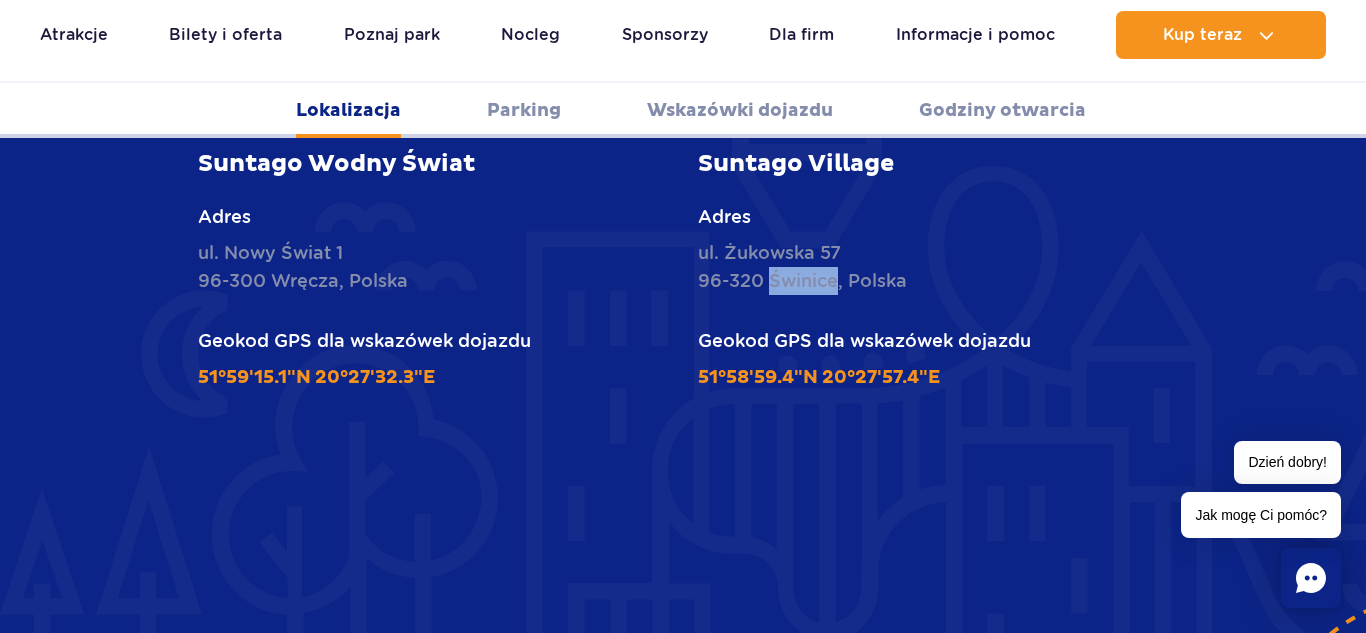 drag, startPoint x: 839, startPoint y: 260, endPoint x: 775, endPoint y: 257, distance: 64.070274 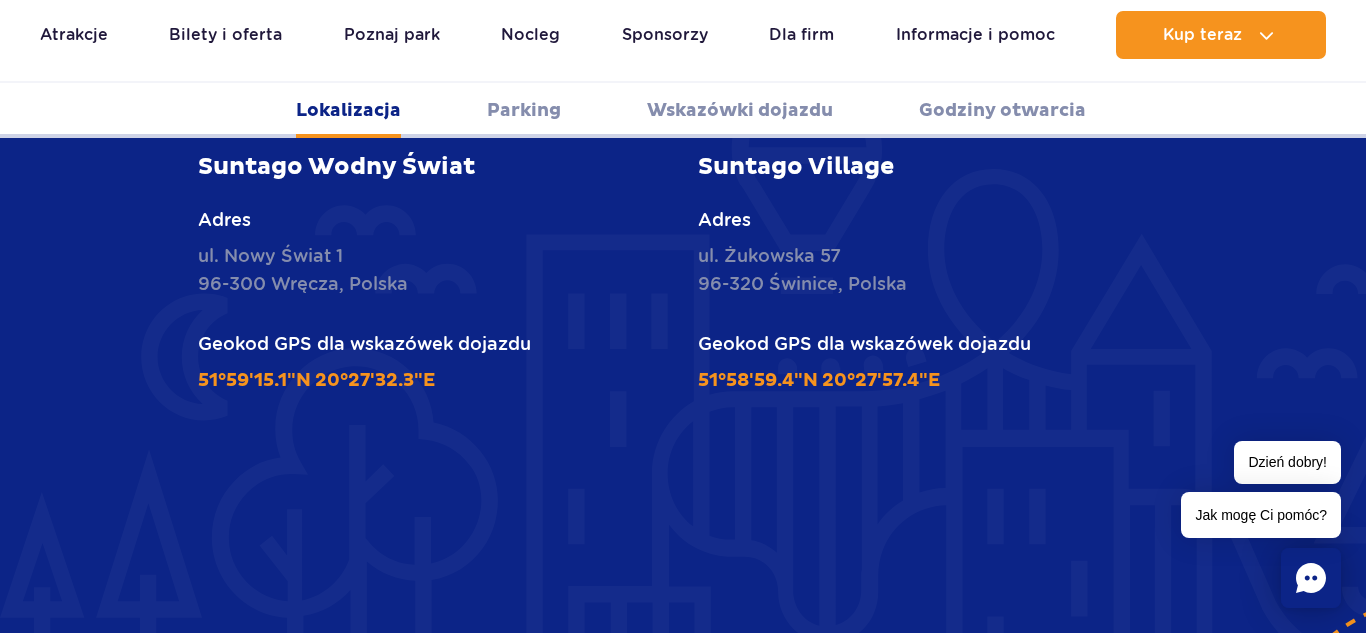 scroll, scrollTop: 975, scrollLeft: 0, axis: vertical 